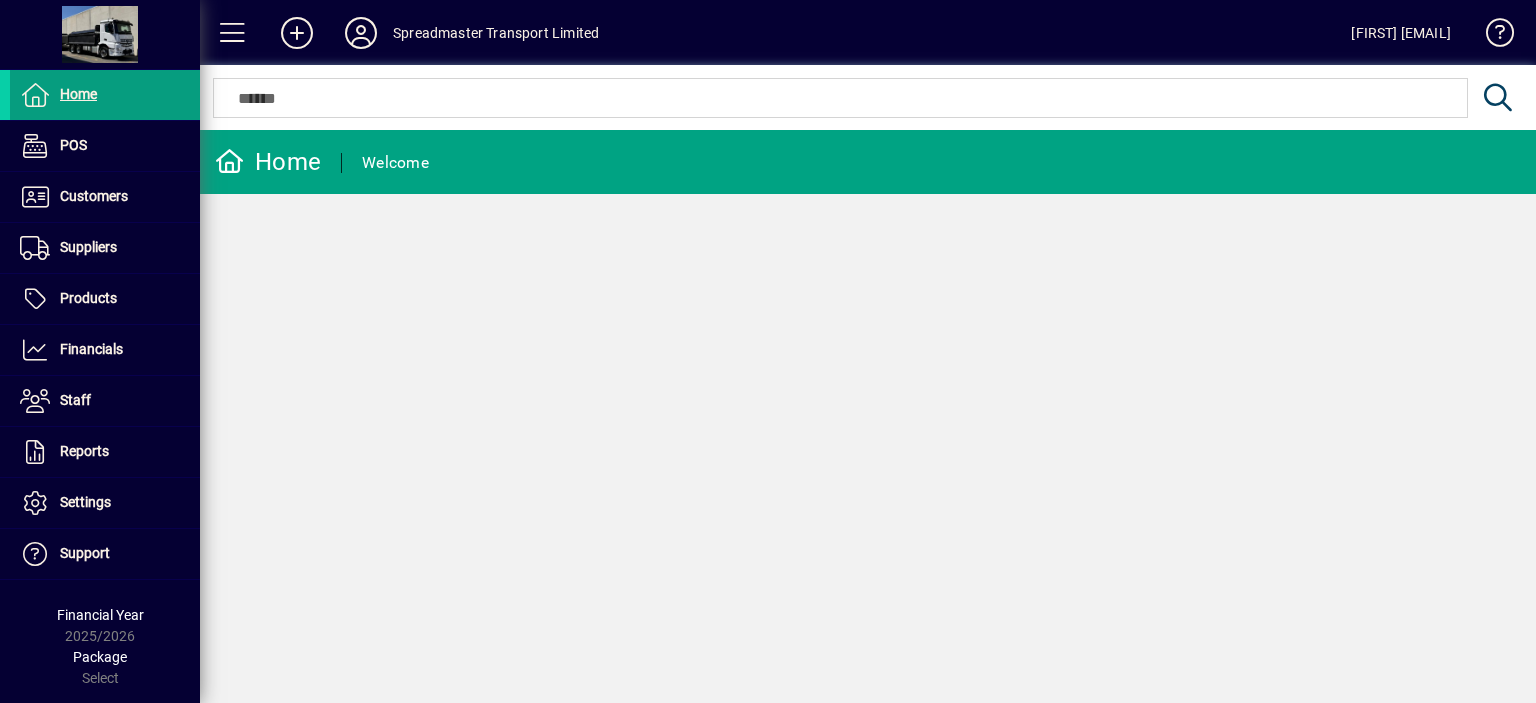 scroll, scrollTop: 0, scrollLeft: 0, axis: both 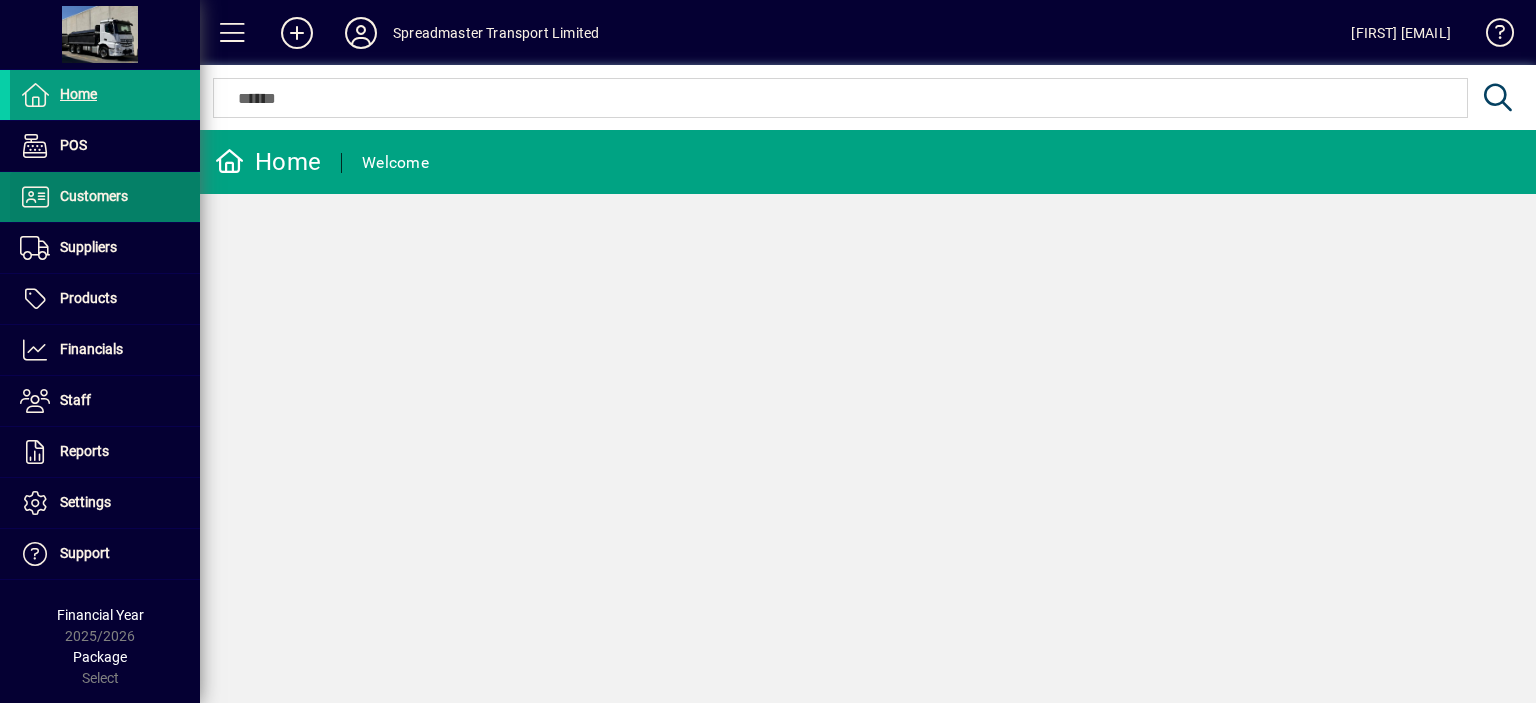 click on "Customers" at bounding box center (94, 196) 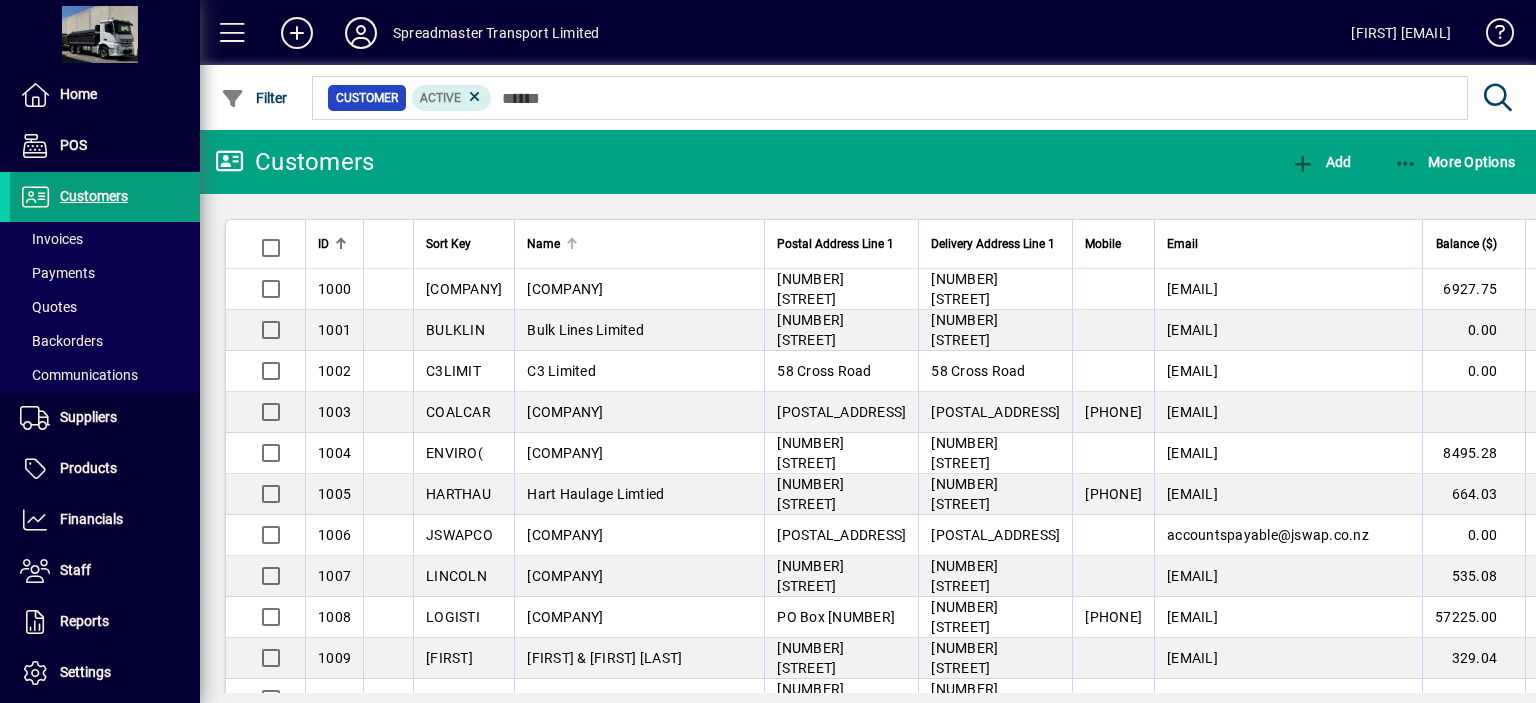 click at bounding box center (572, 239) 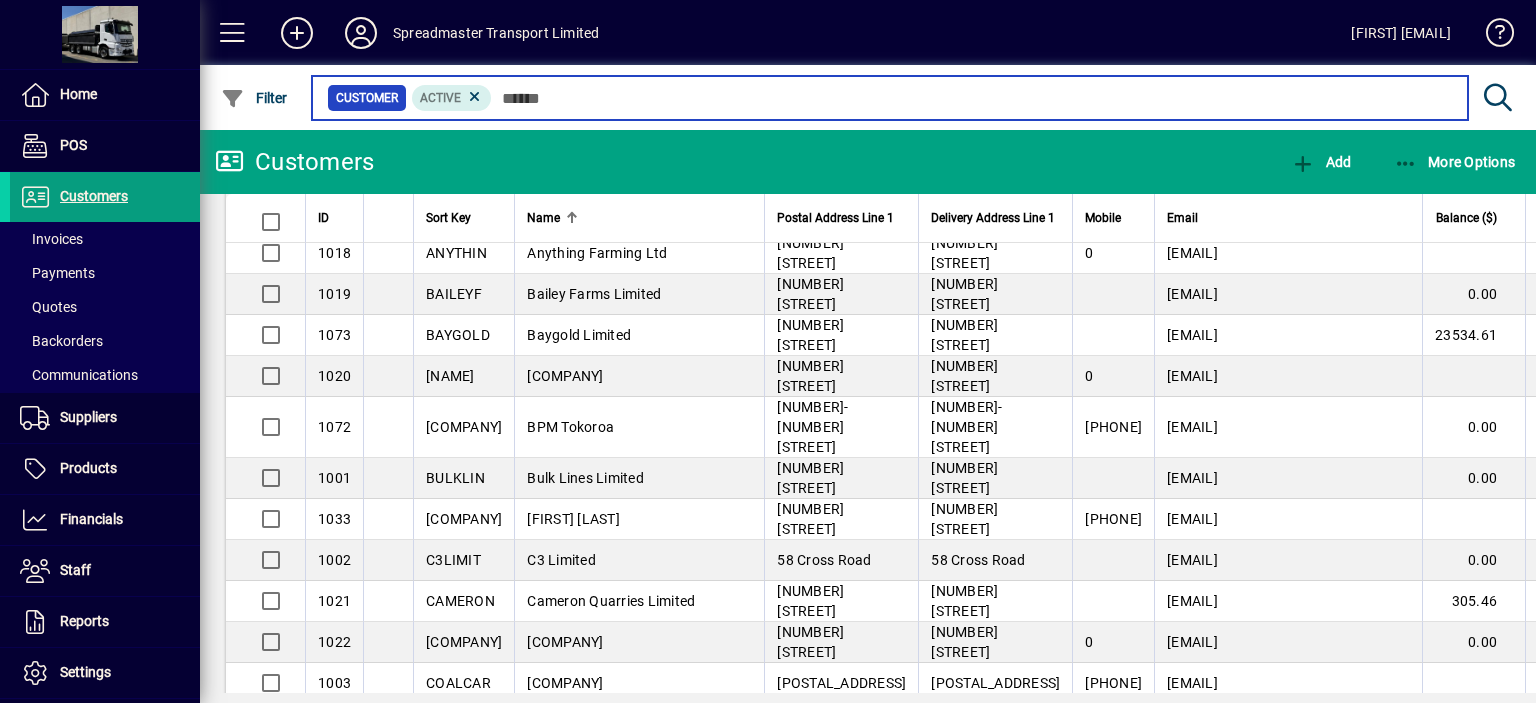 scroll, scrollTop: 0, scrollLeft: 0, axis: both 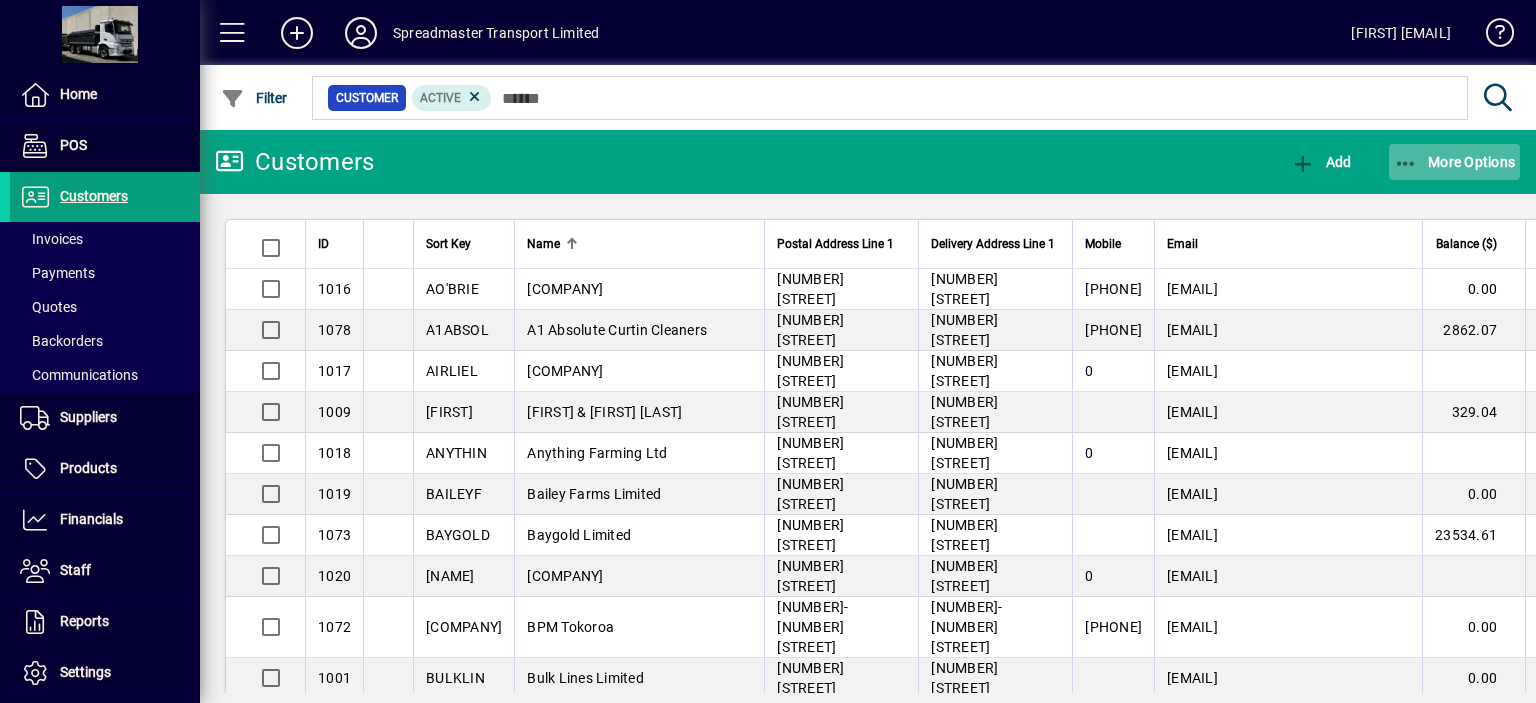 click on "More Options" 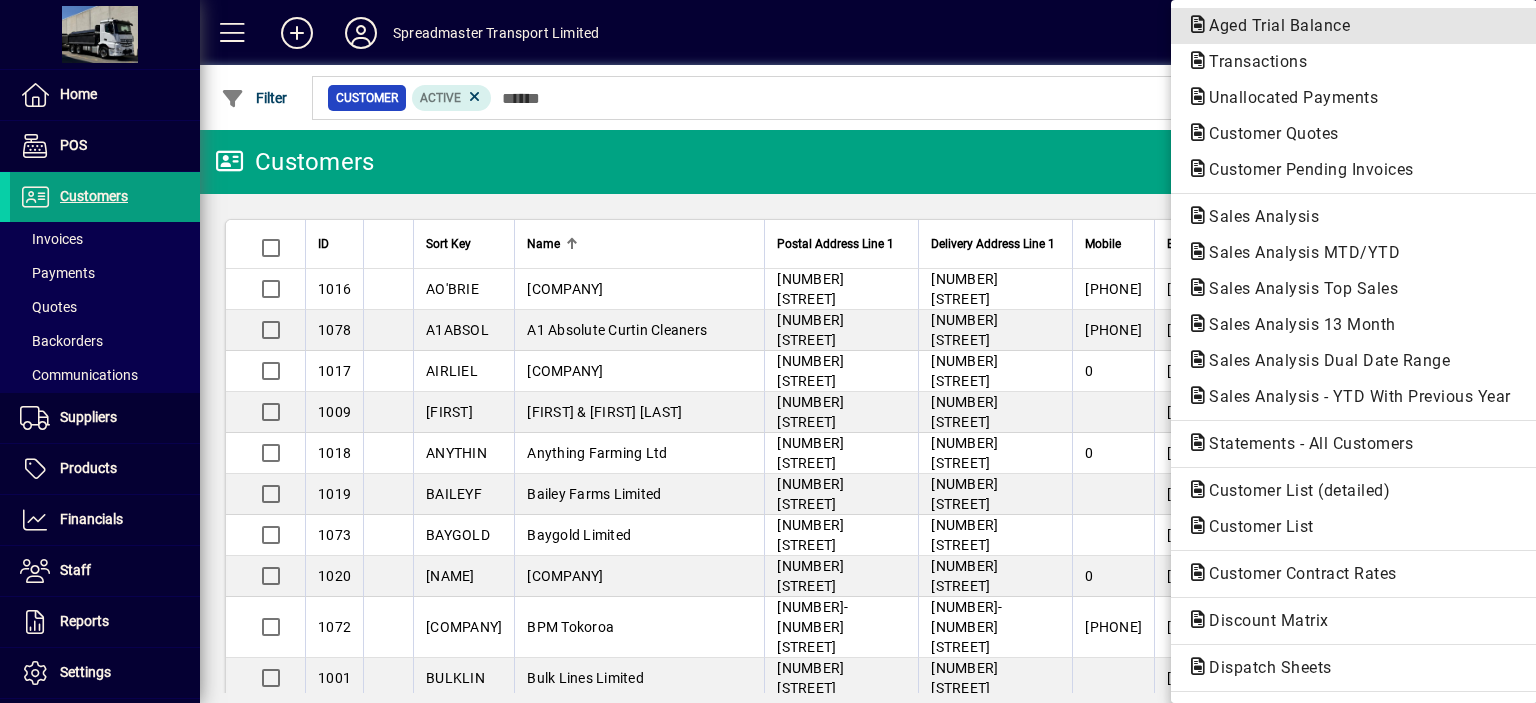 click on "Aged Trial Balance" 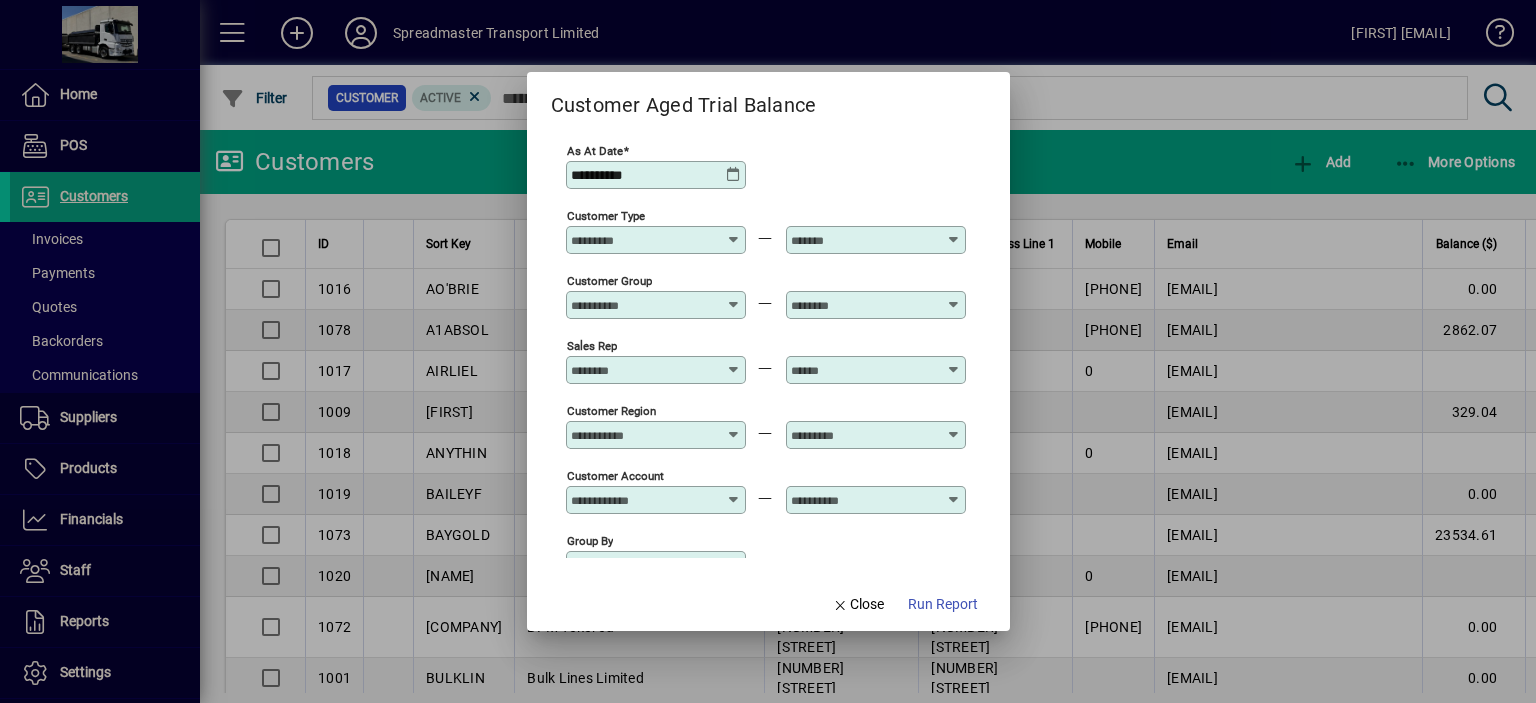 scroll, scrollTop: 148, scrollLeft: 0, axis: vertical 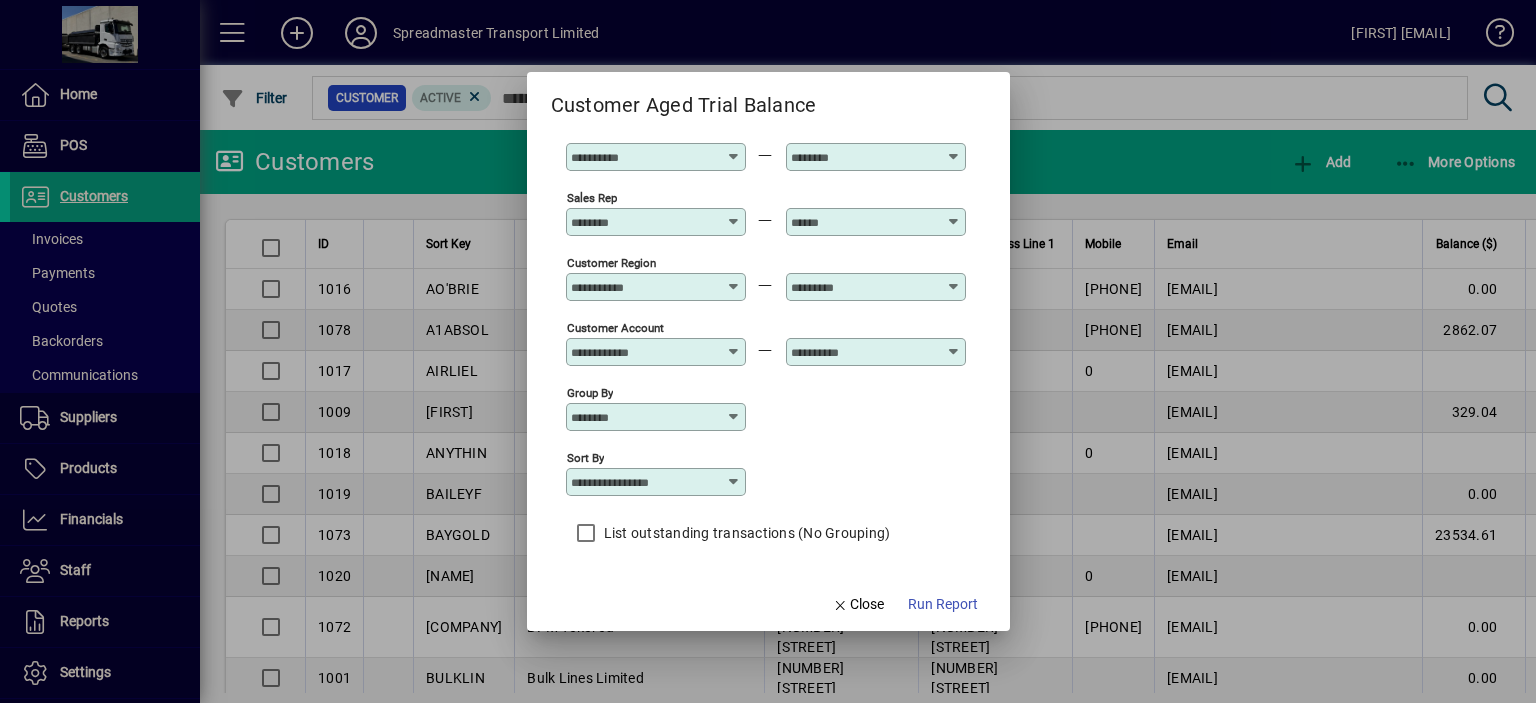 click at bounding box center [734, 482] 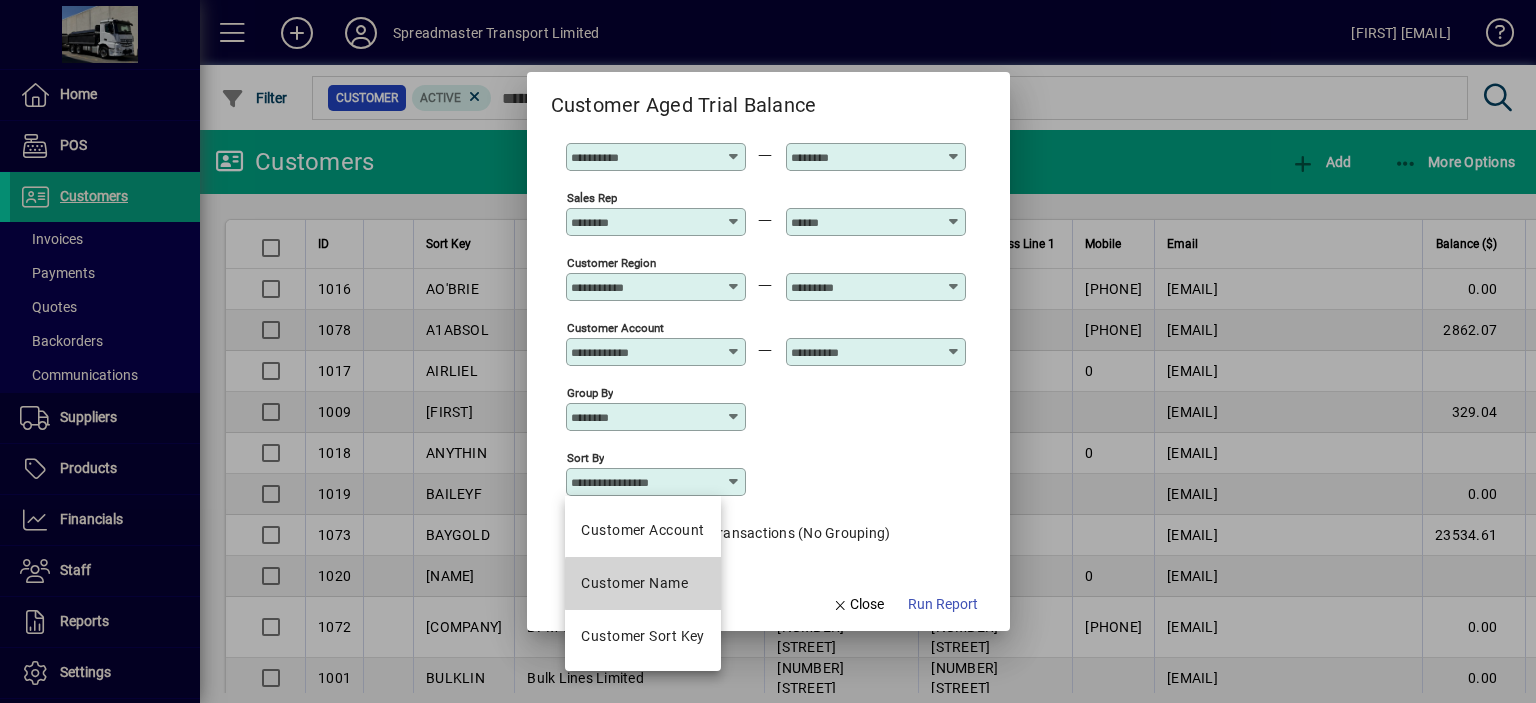 click on "Customer Name" at bounding box center [634, 583] 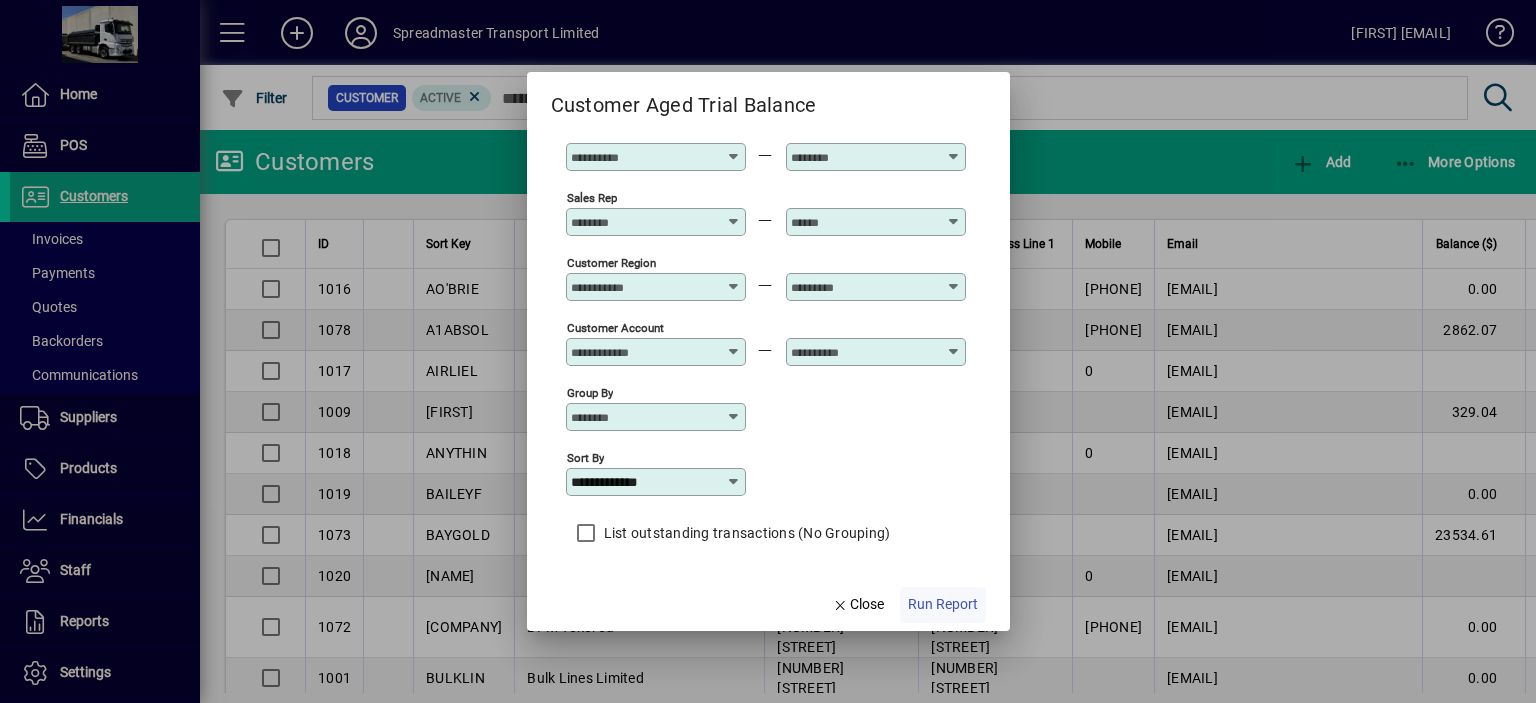 click on "Run Report" 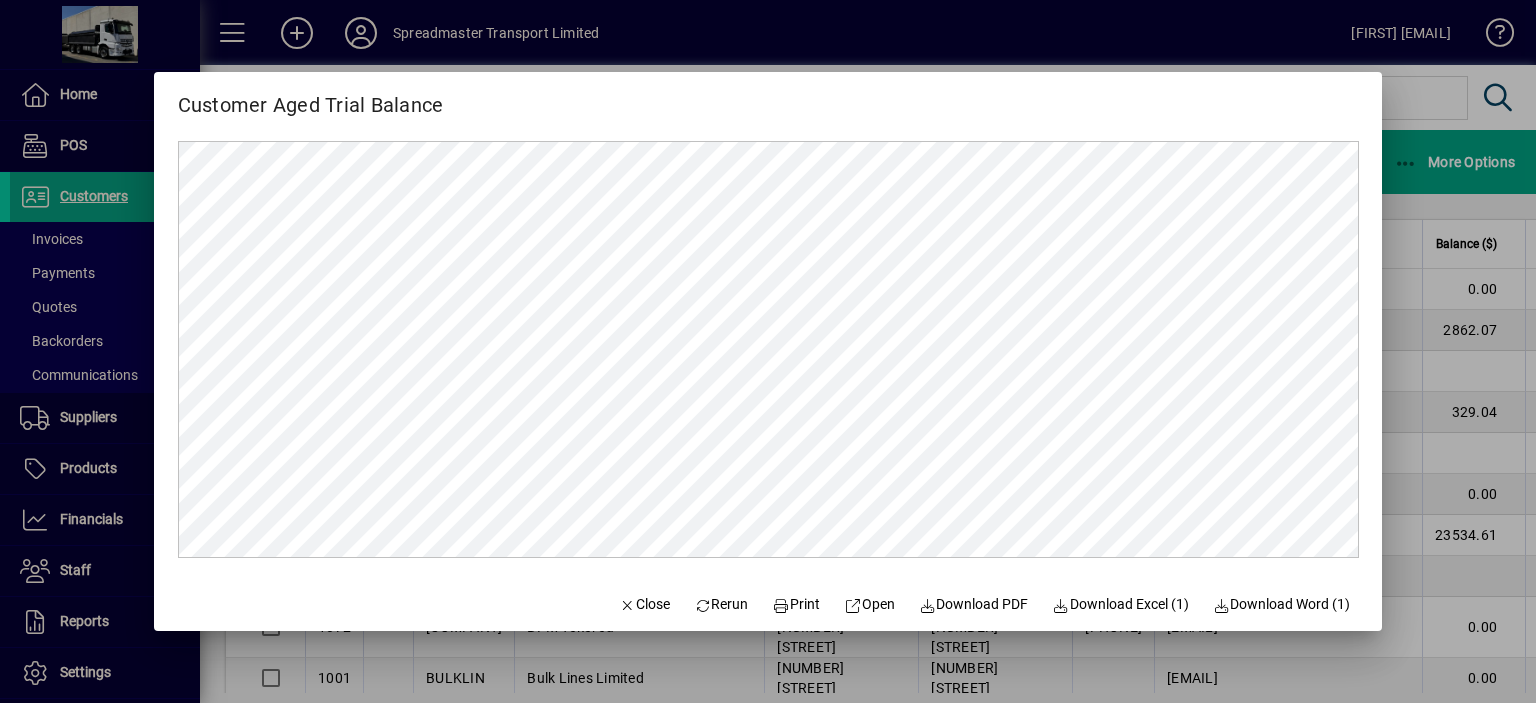scroll, scrollTop: 0, scrollLeft: 0, axis: both 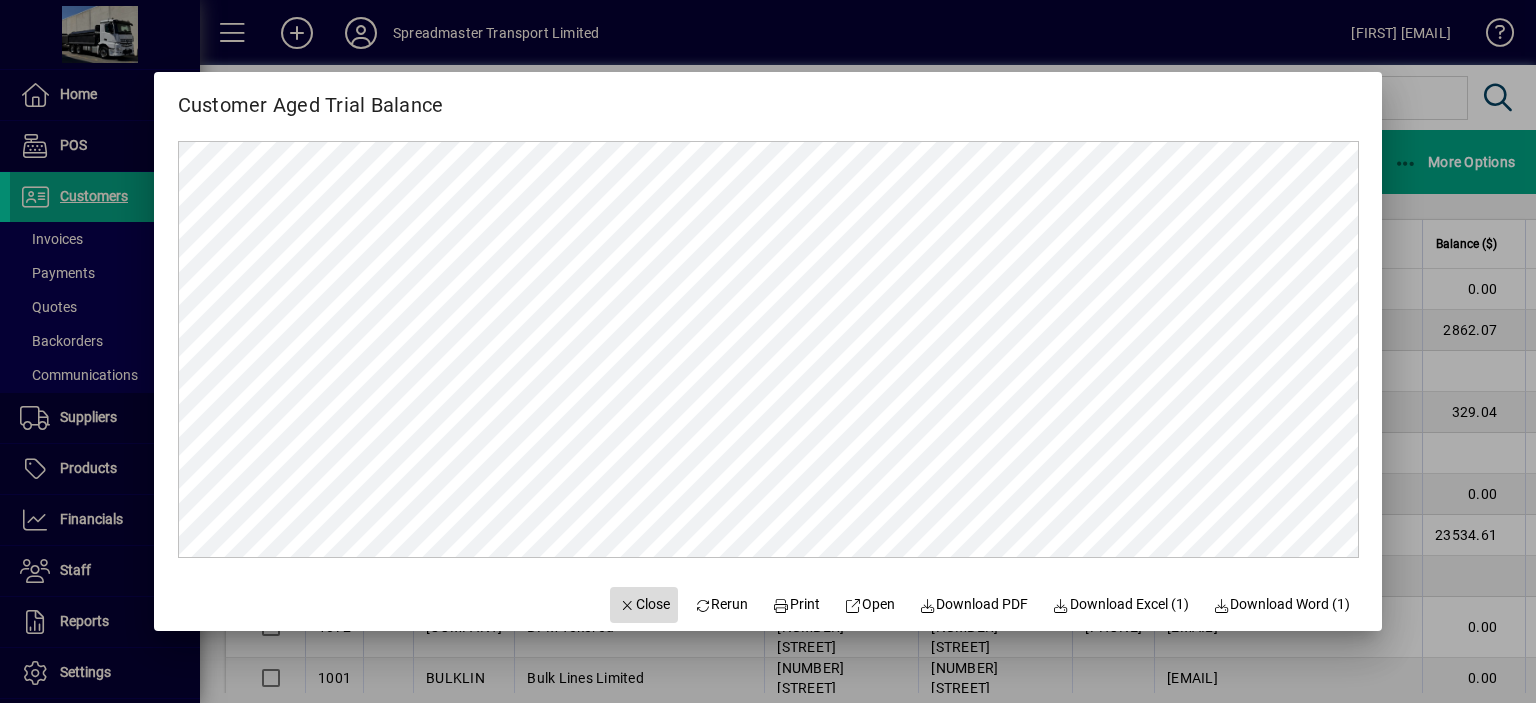 click on "Close" 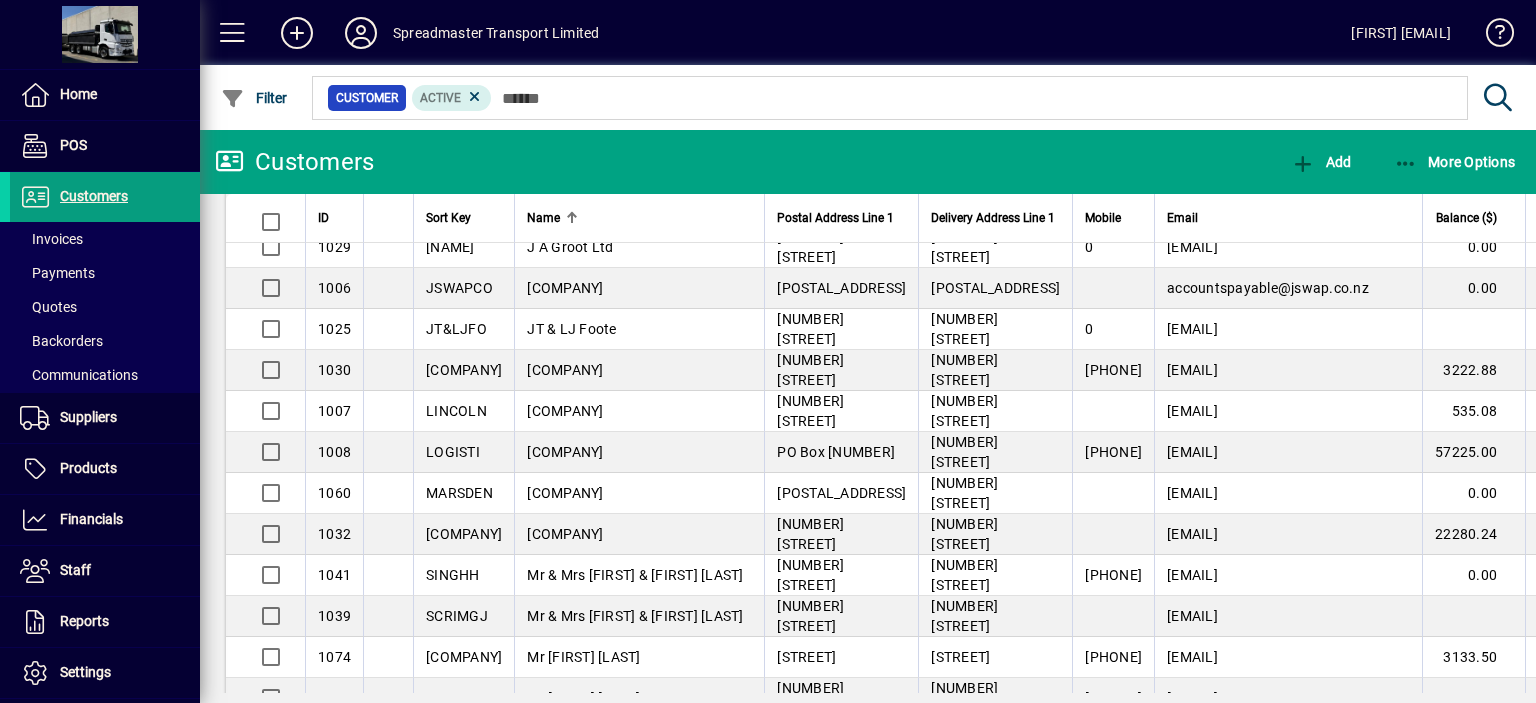 scroll, scrollTop: 1300, scrollLeft: 0, axis: vertical 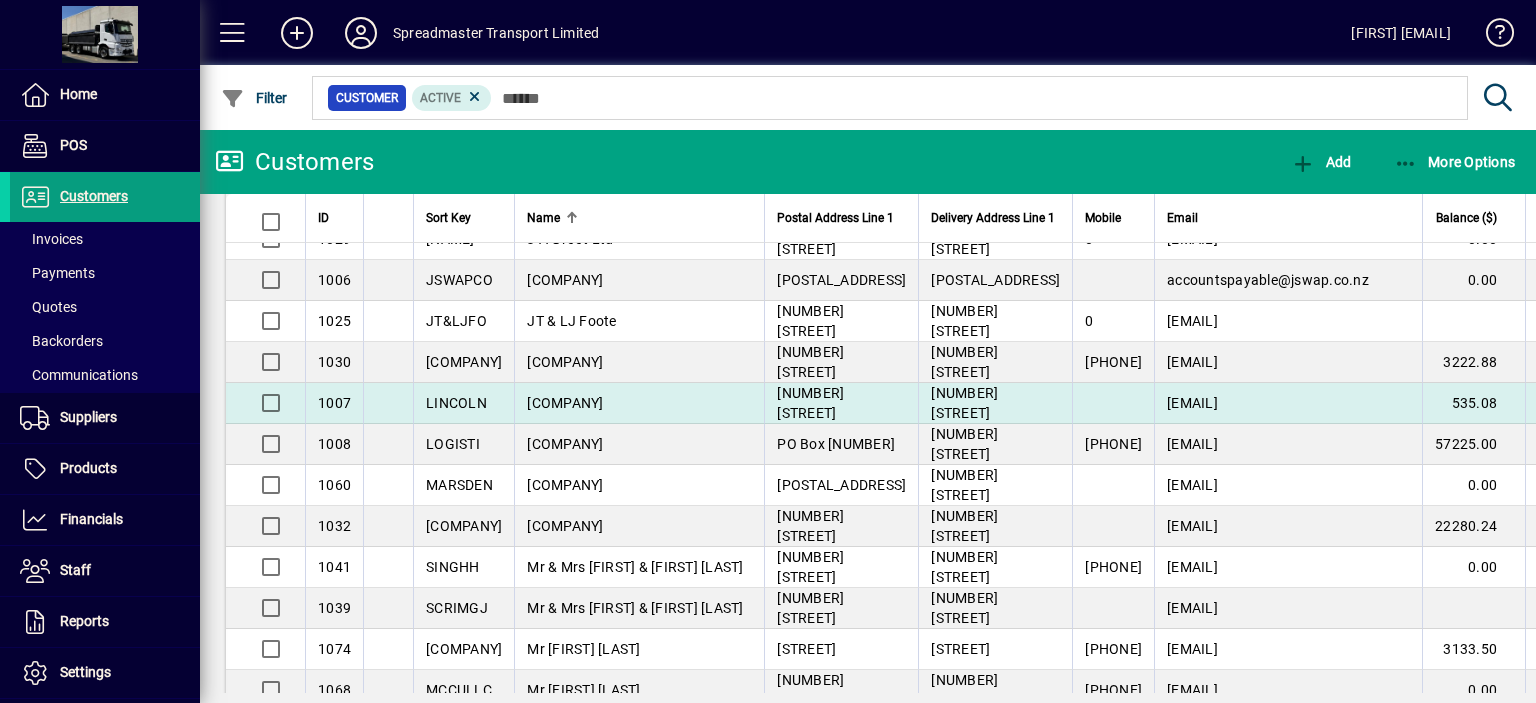 click on "[COMPANY]" at bounding box center (565, 403) 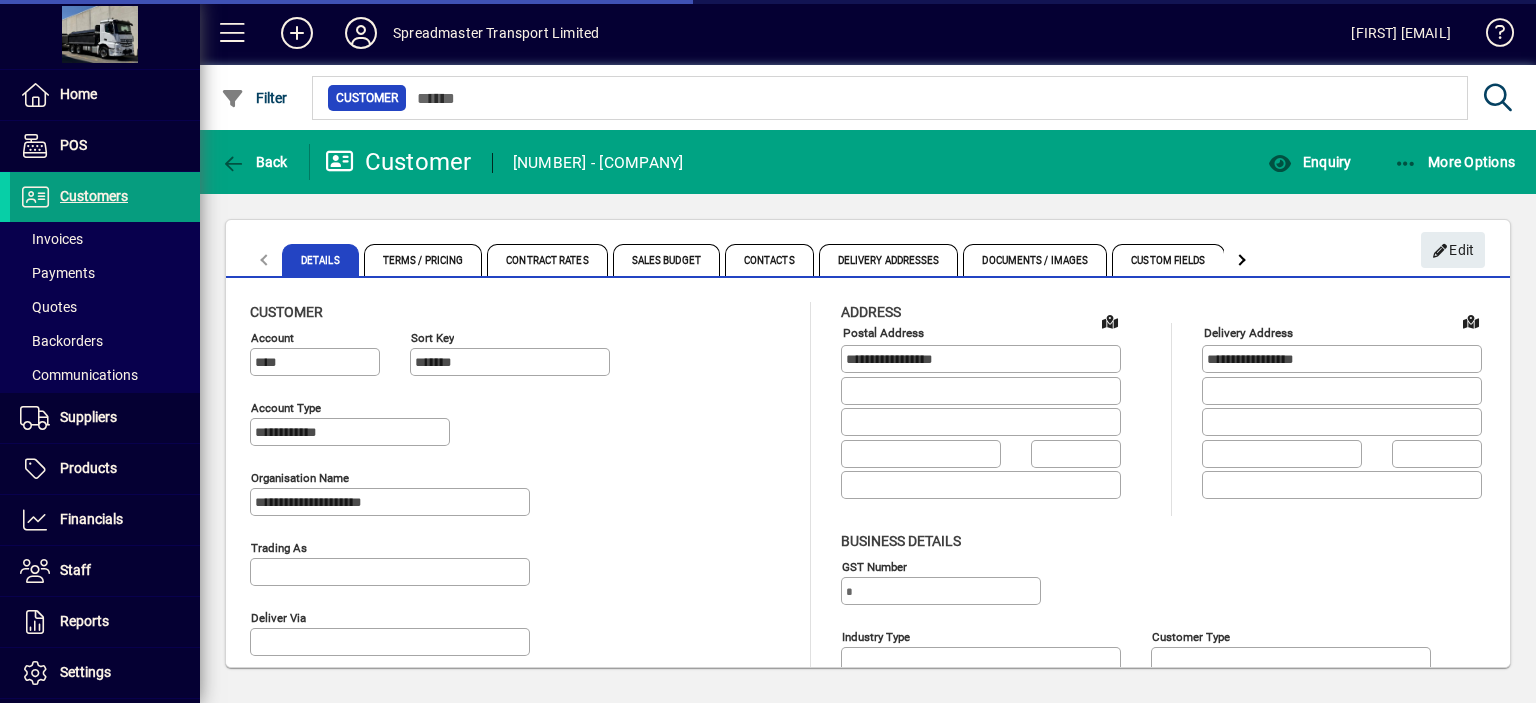 type on "**********" 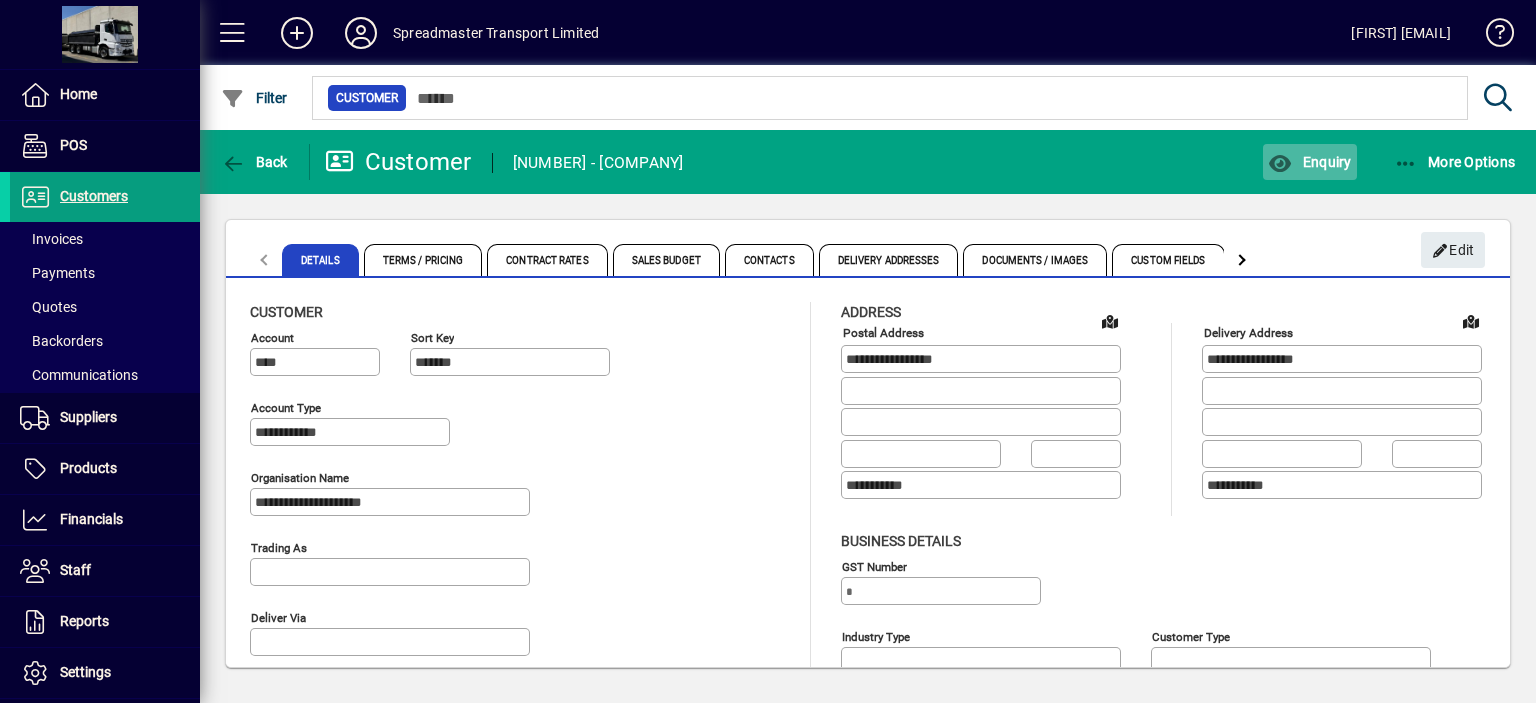 click on "Enquiry" 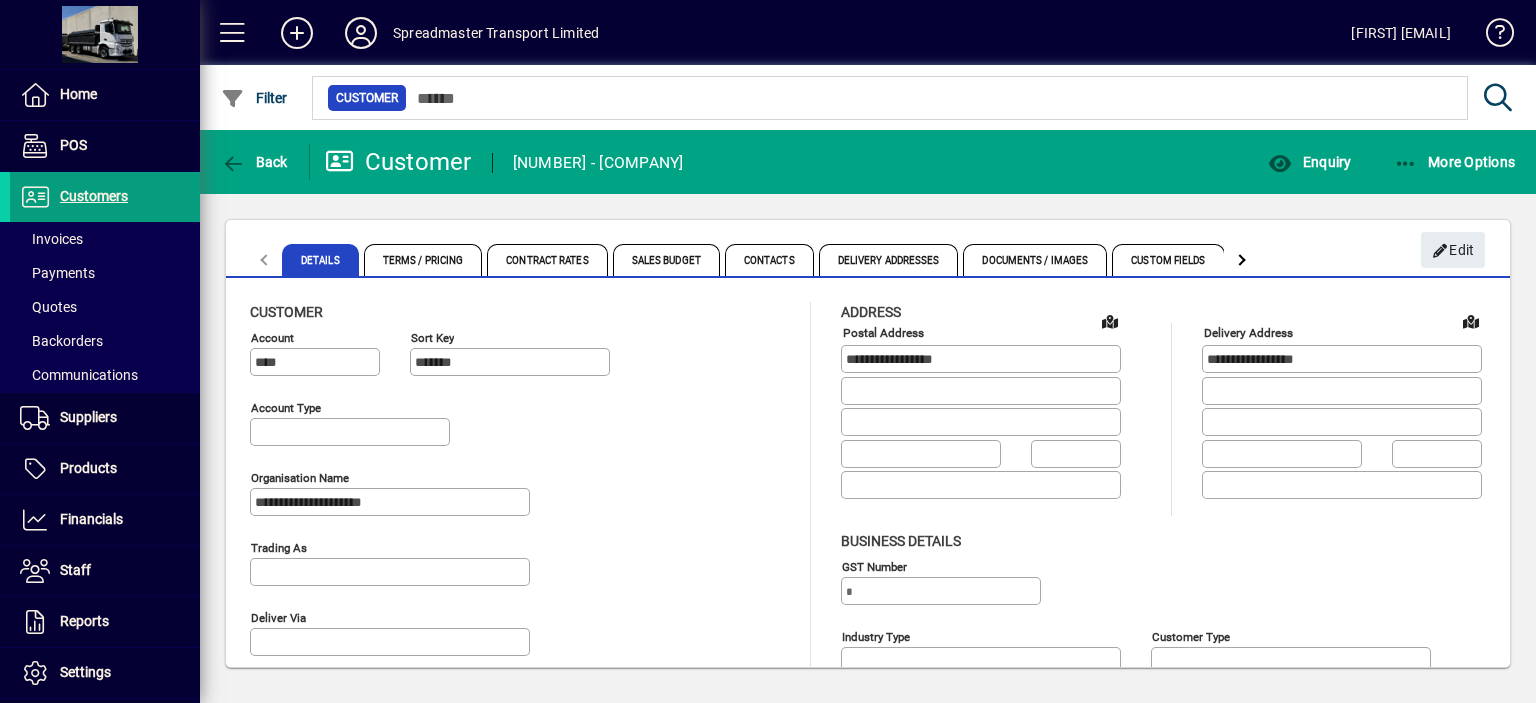 type on "**********" 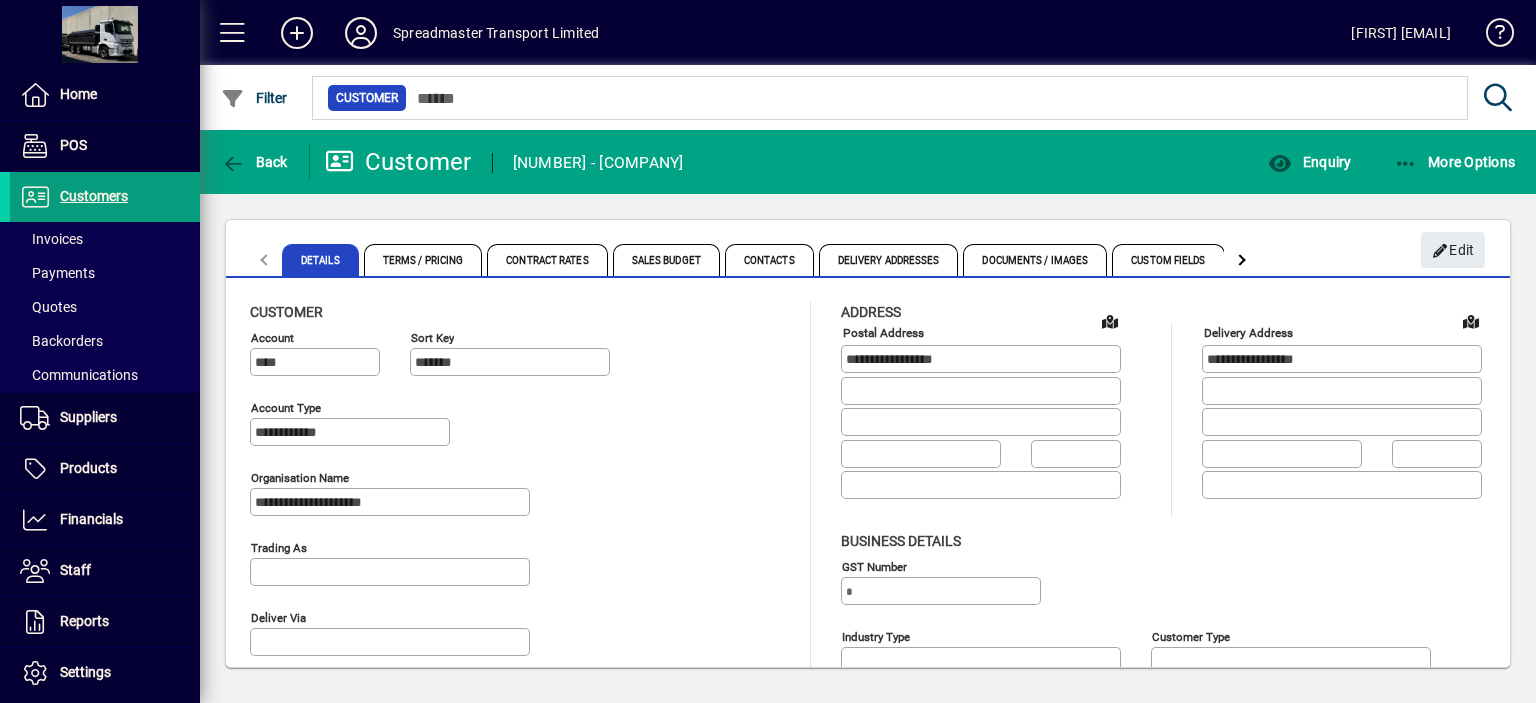 type on "**********" 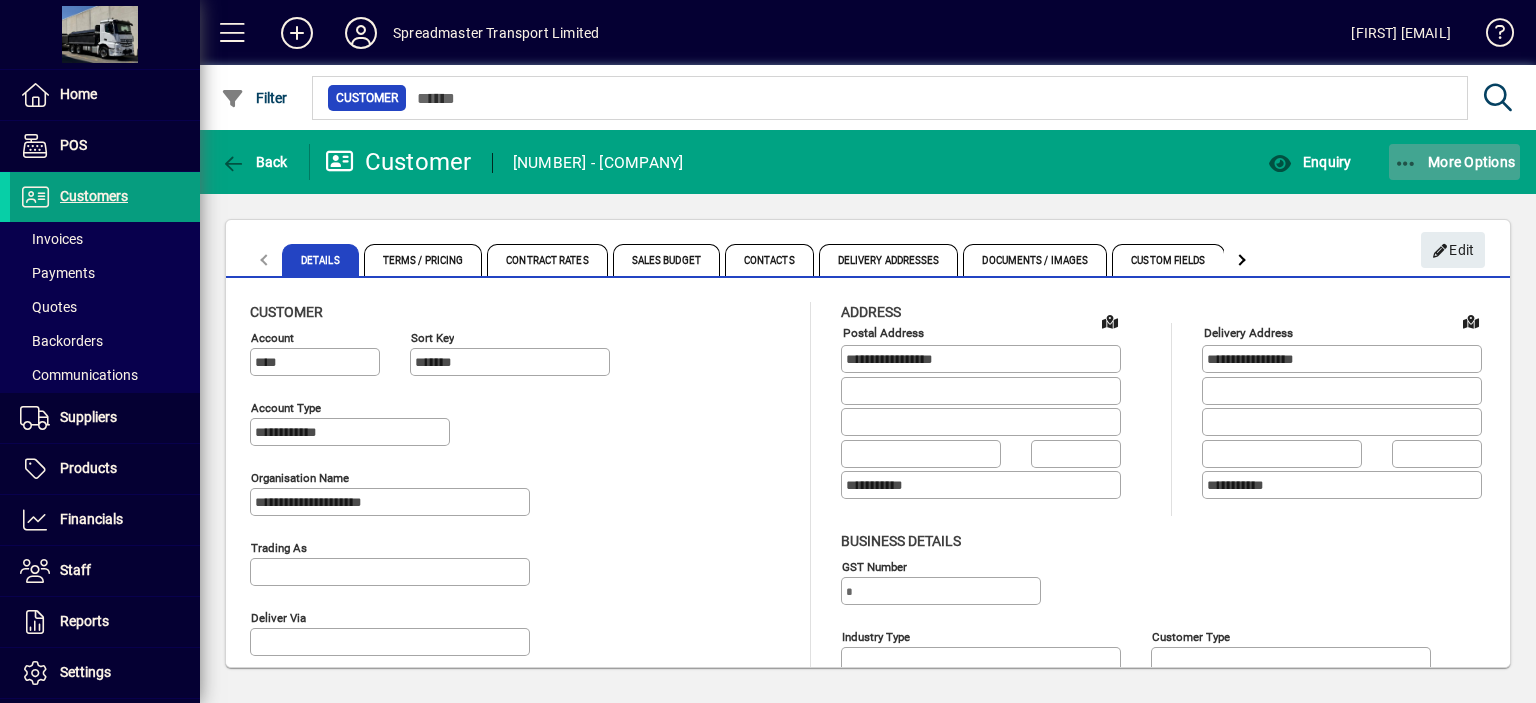 click on "More Options" 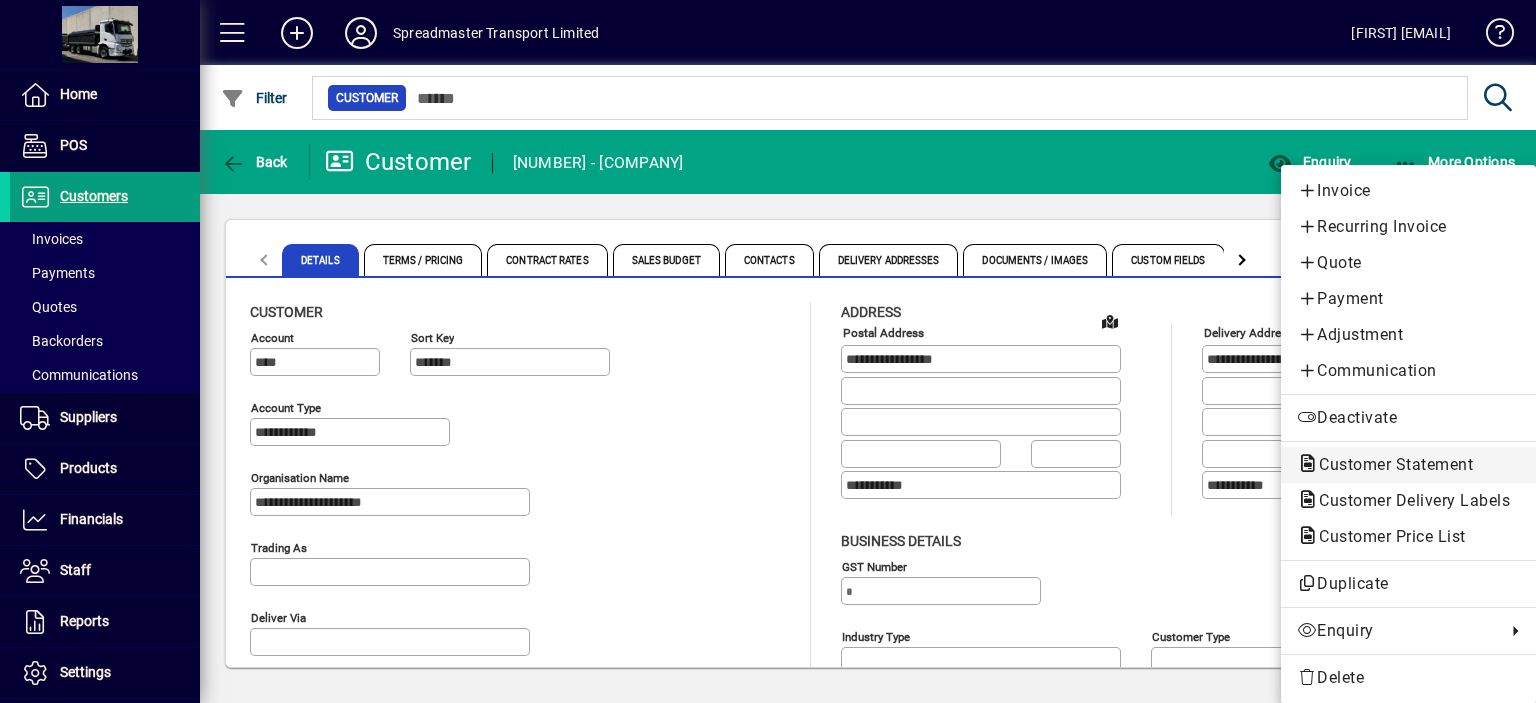 click on "Customer Statement" 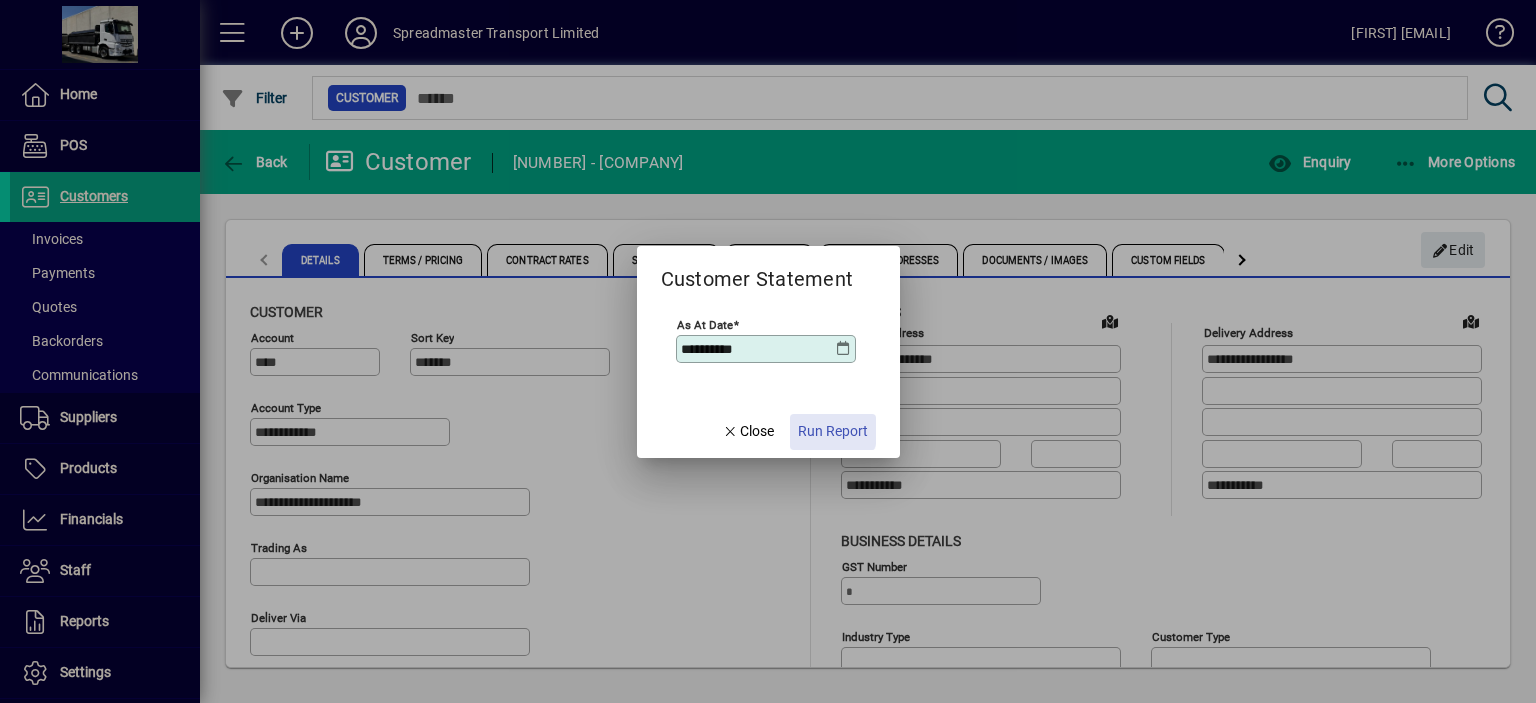 click on "Run Report" 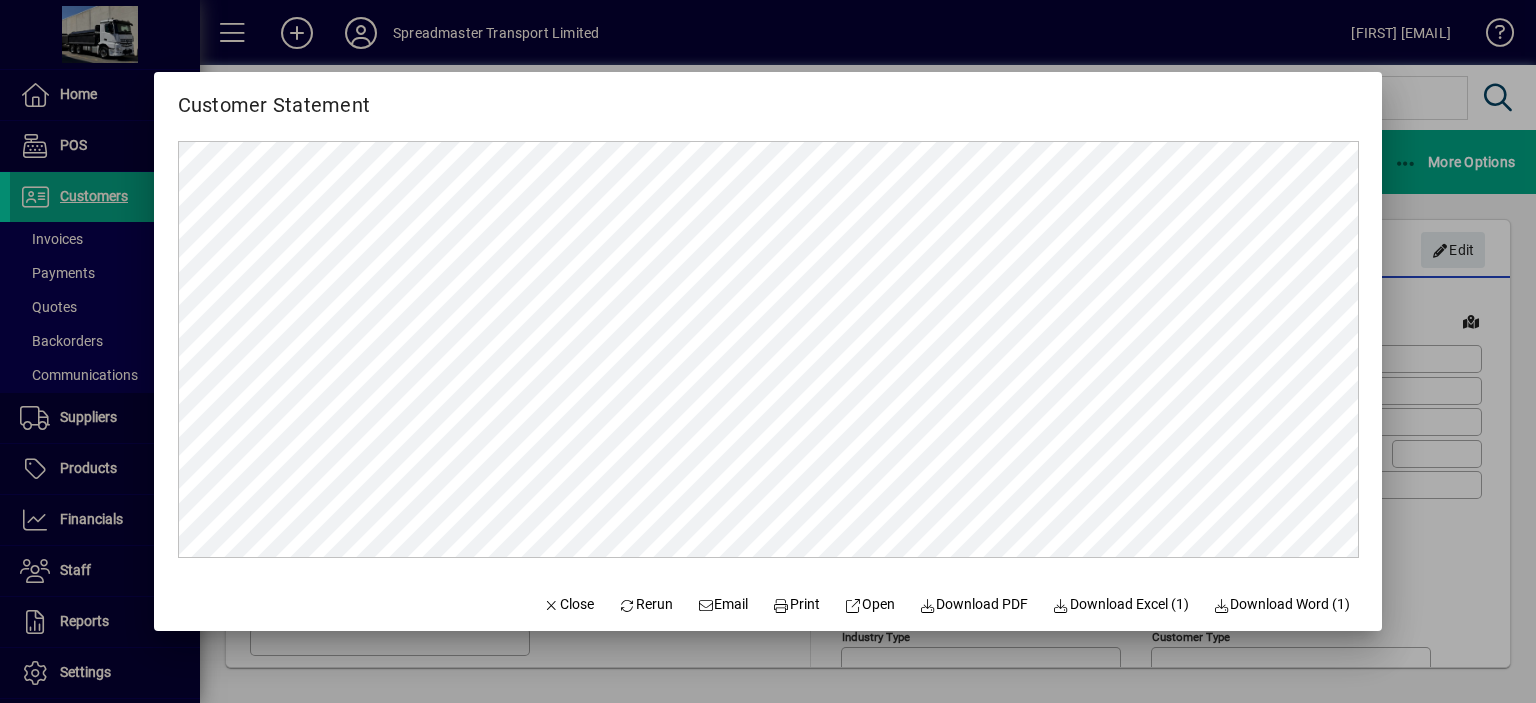 scroll, scrollTop: 0, scrollLeft: 0, axis: both 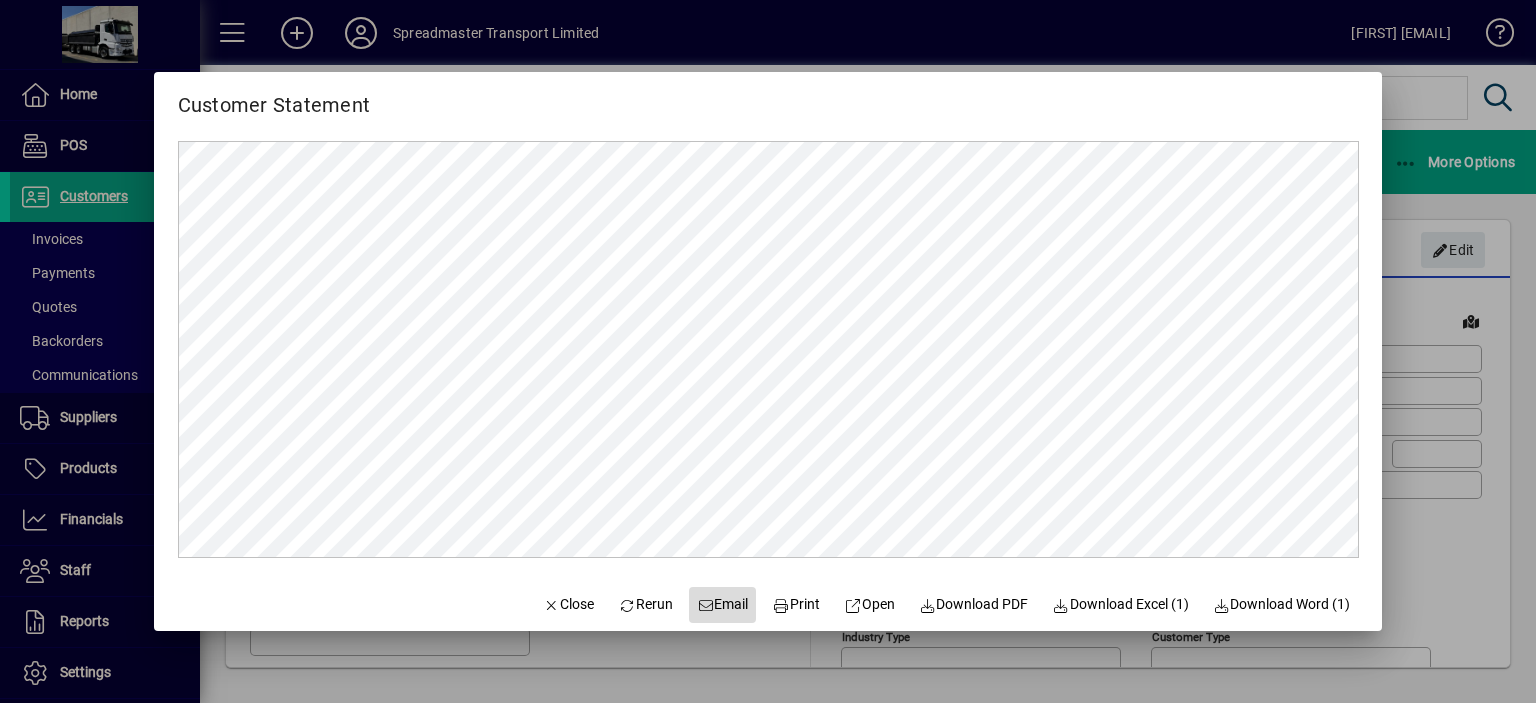click on "Email" 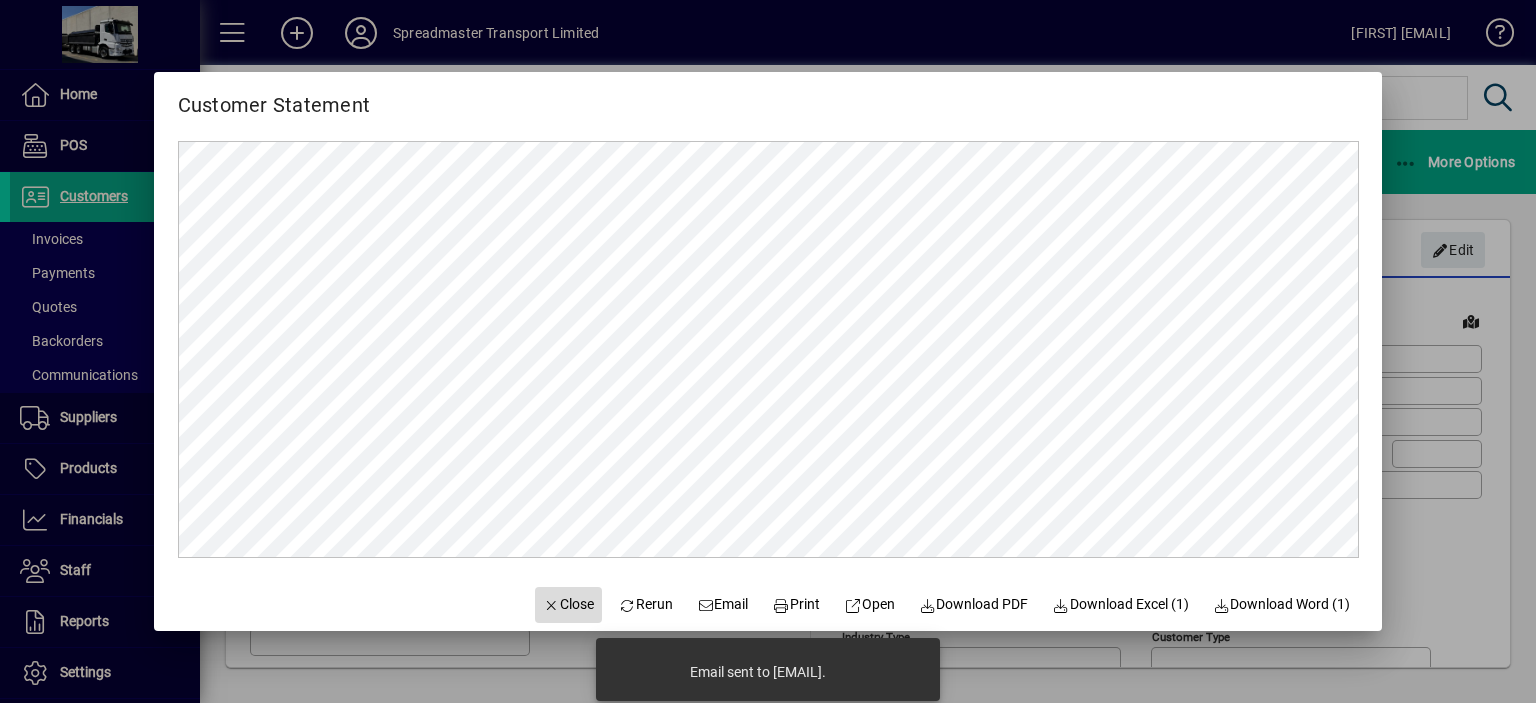 click on "Close" 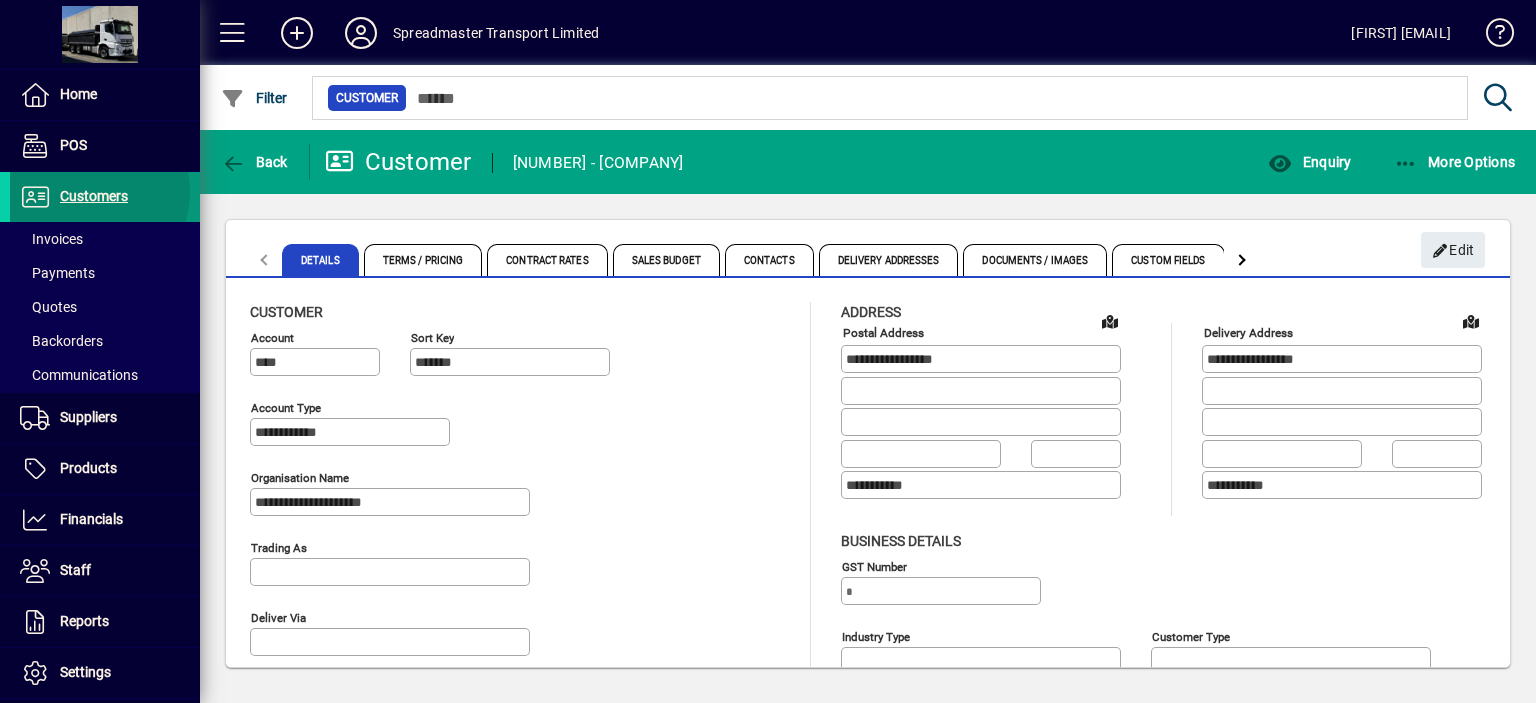 click on "Customers" at bounding box center (94, 196) 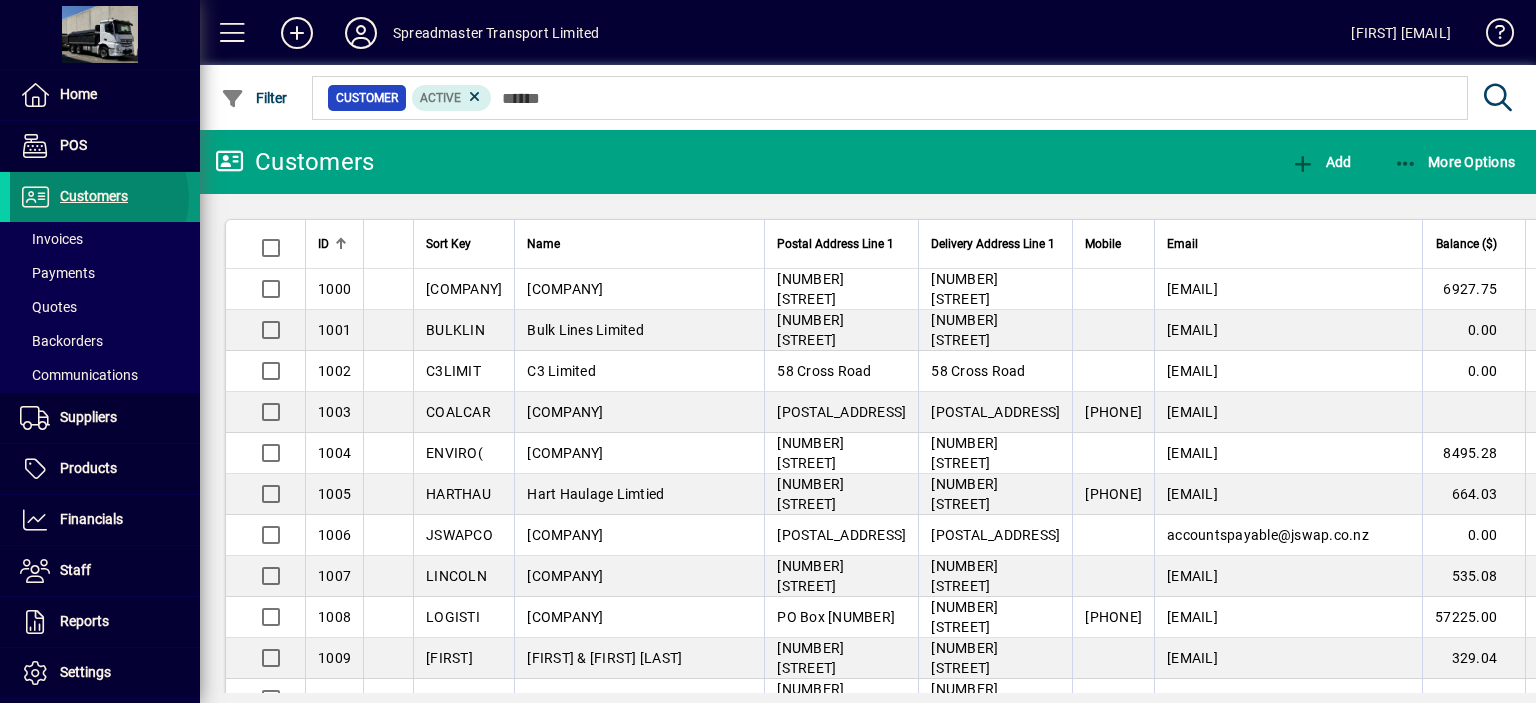 click on "Customers" at bounding box center (94, 196) 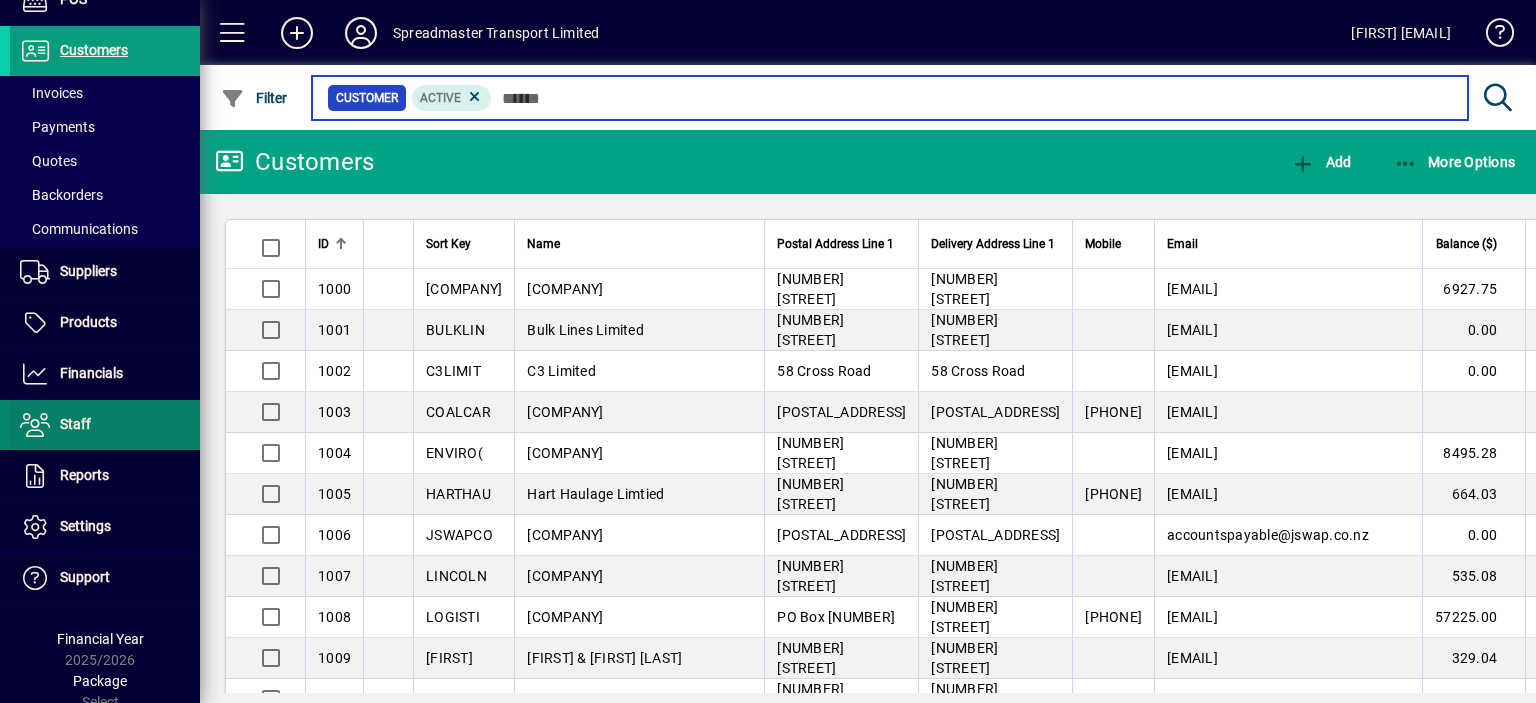 scroll, scrollTop: 153, scrollLeft: 0, axis: vertical 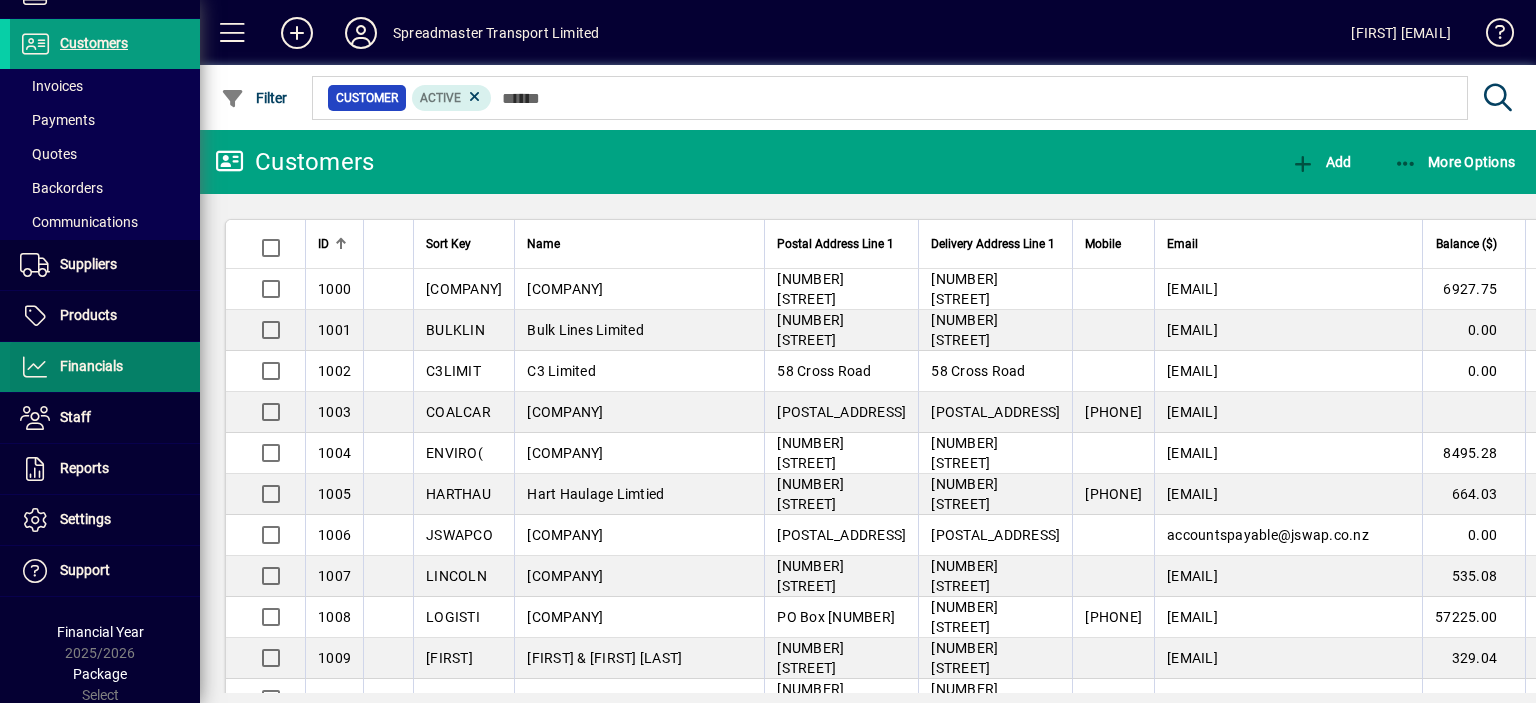 click on "Financials" at bounding box center [91, 366] 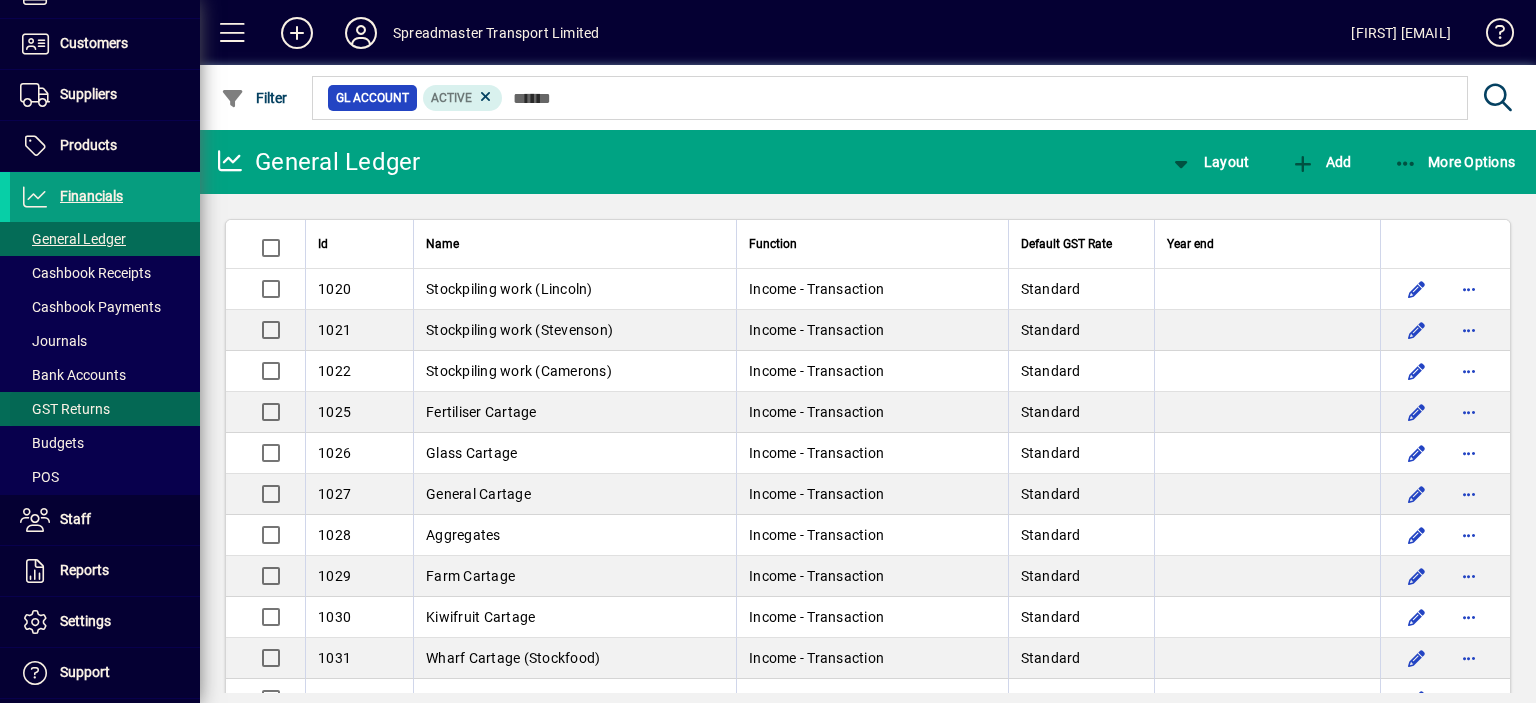 click on "GST Returns" at bounding box center (65, 409) 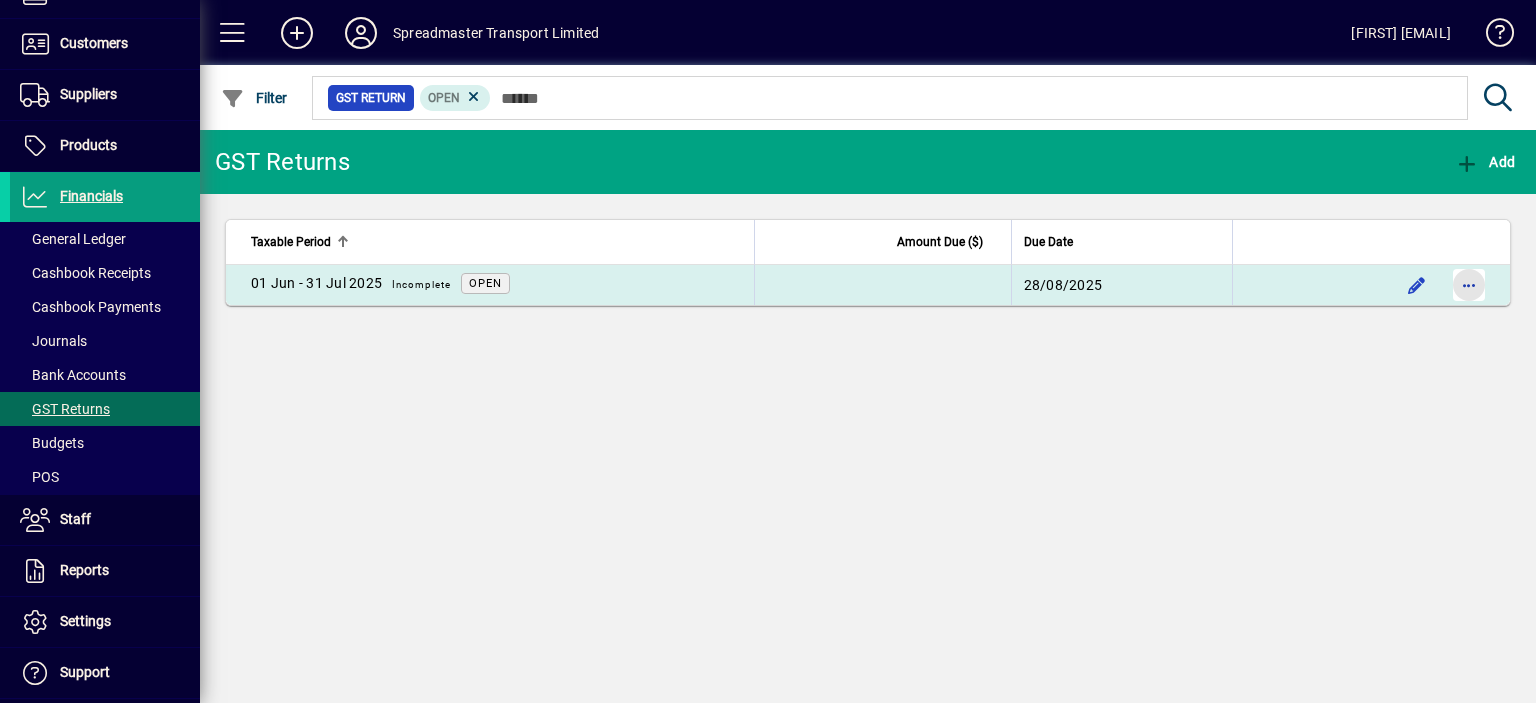 click at bounding box center [1469, 285] 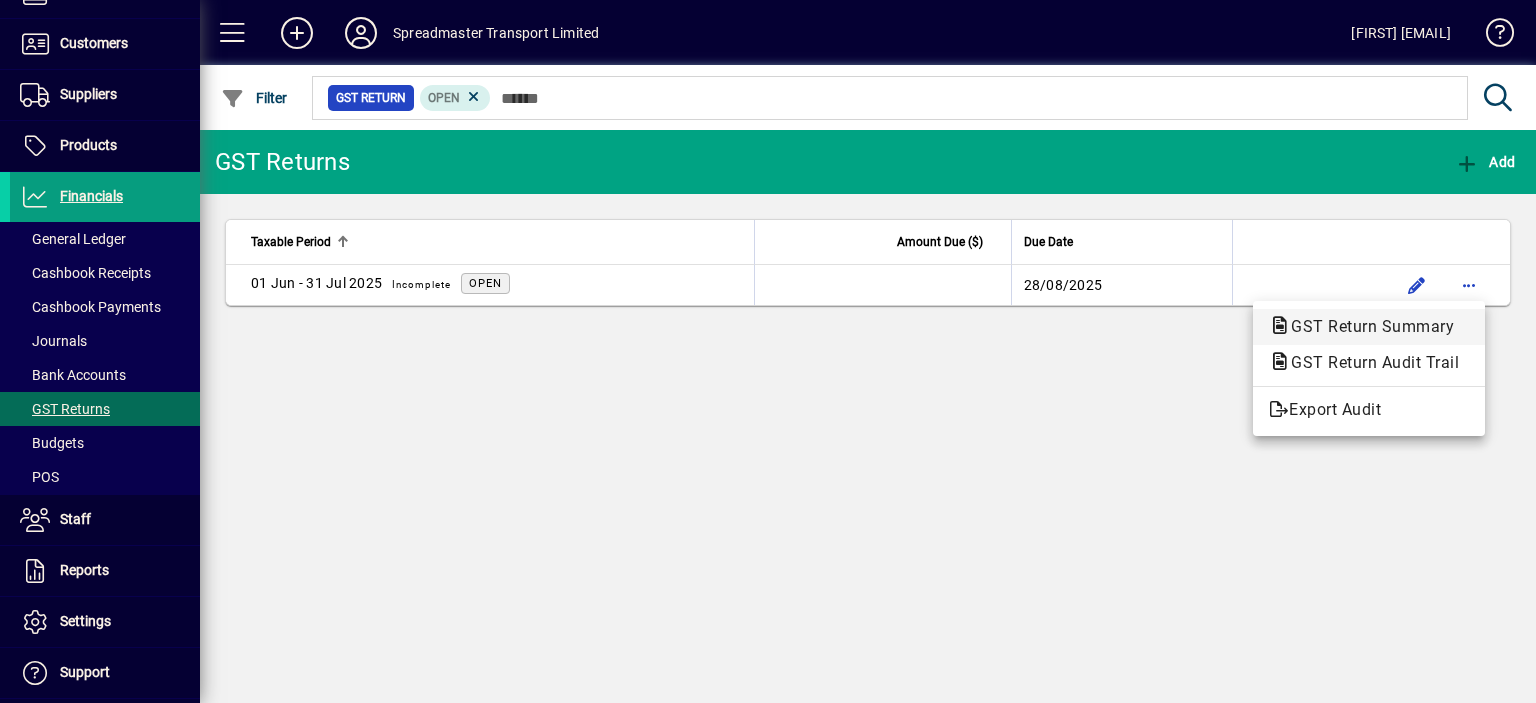 click on "GST Return Summary" at bounding box center [1369, 362] 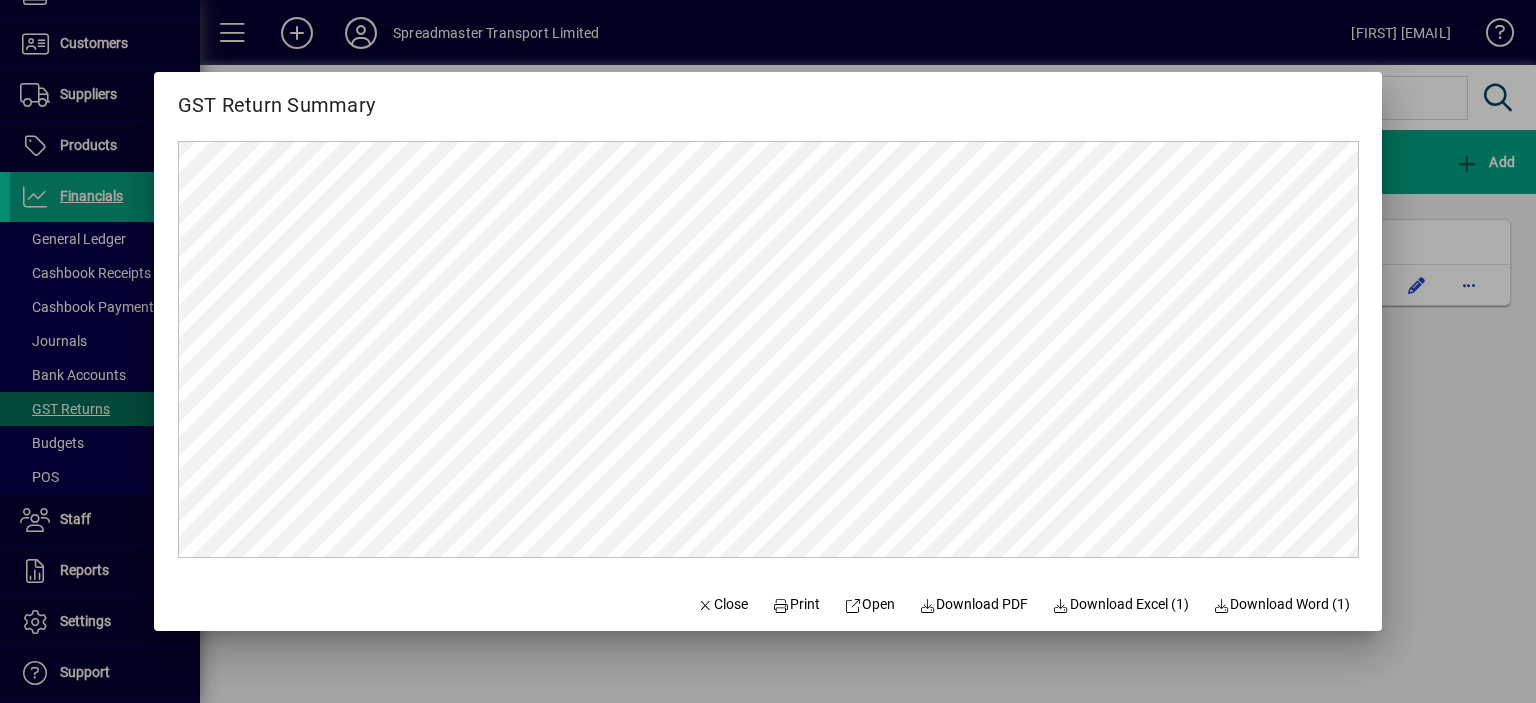 scroll, scrollTop: 0, scrollLeft: 0, axis: both 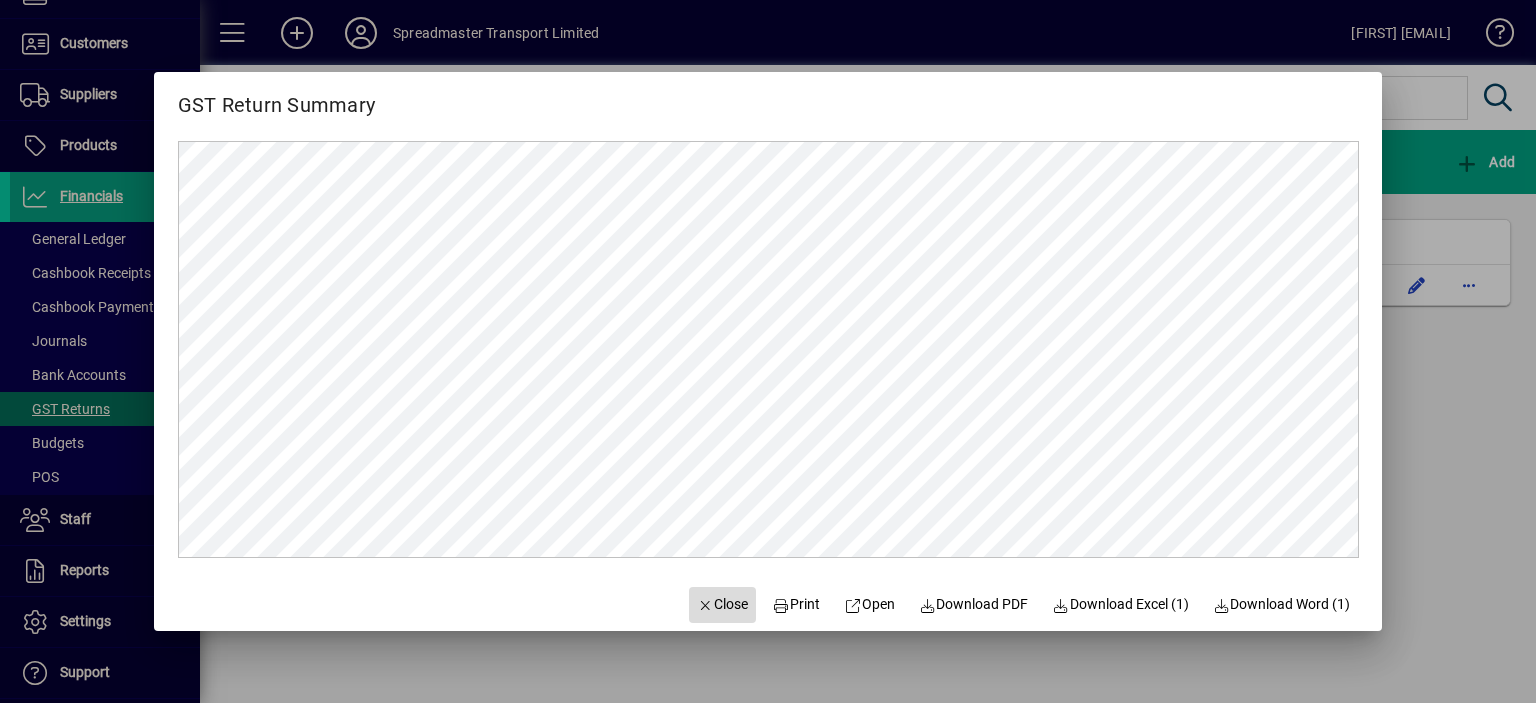 click on "Close" 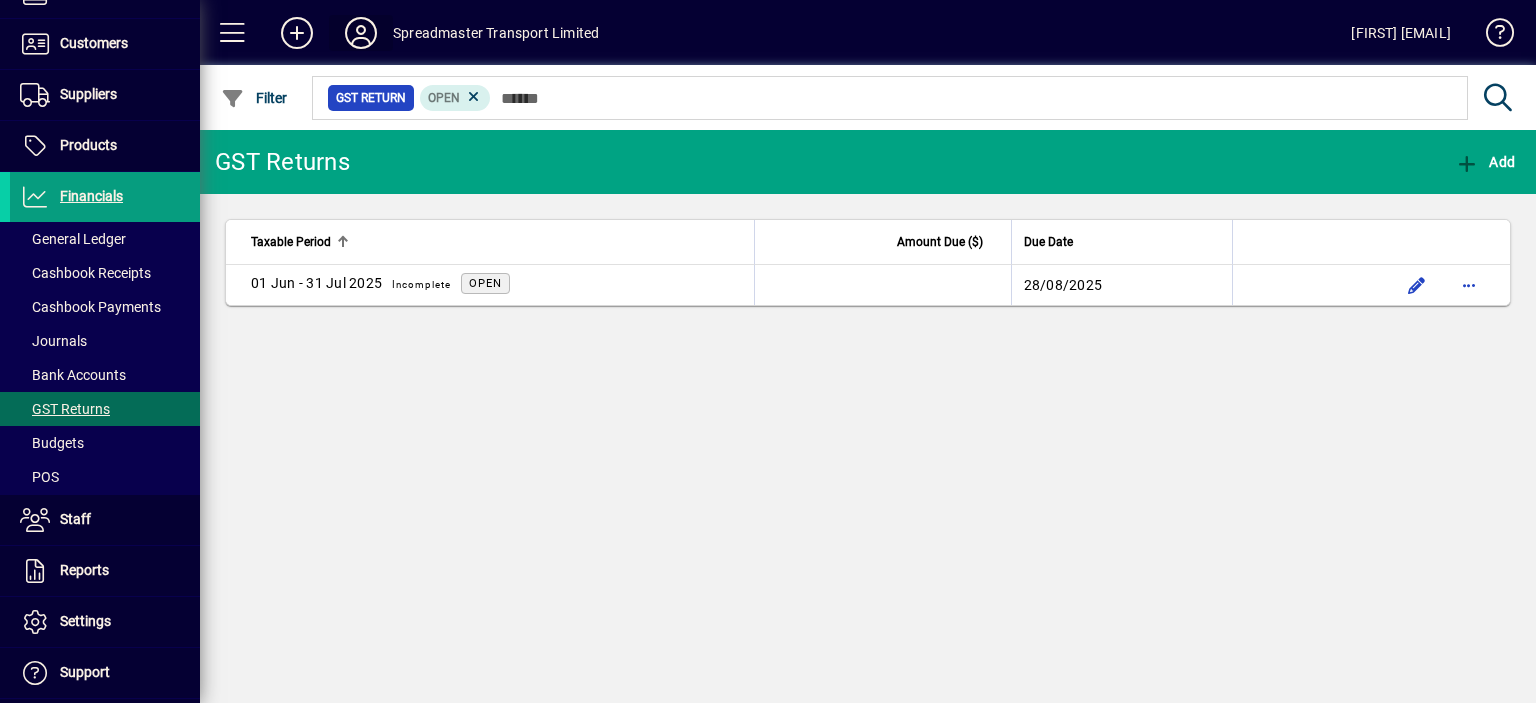 click 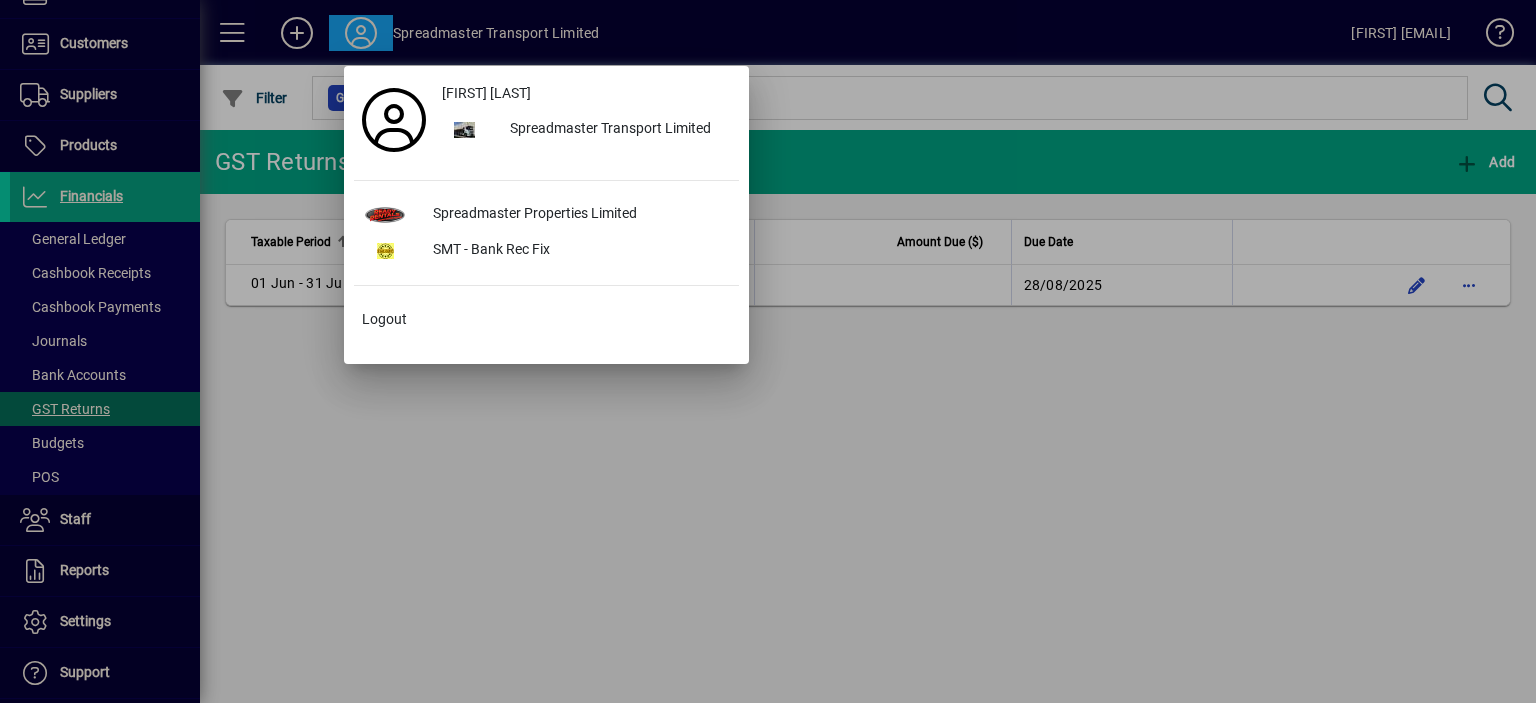 click on "Spreadmaster Properties Limited" at bounding box center [578, 215] 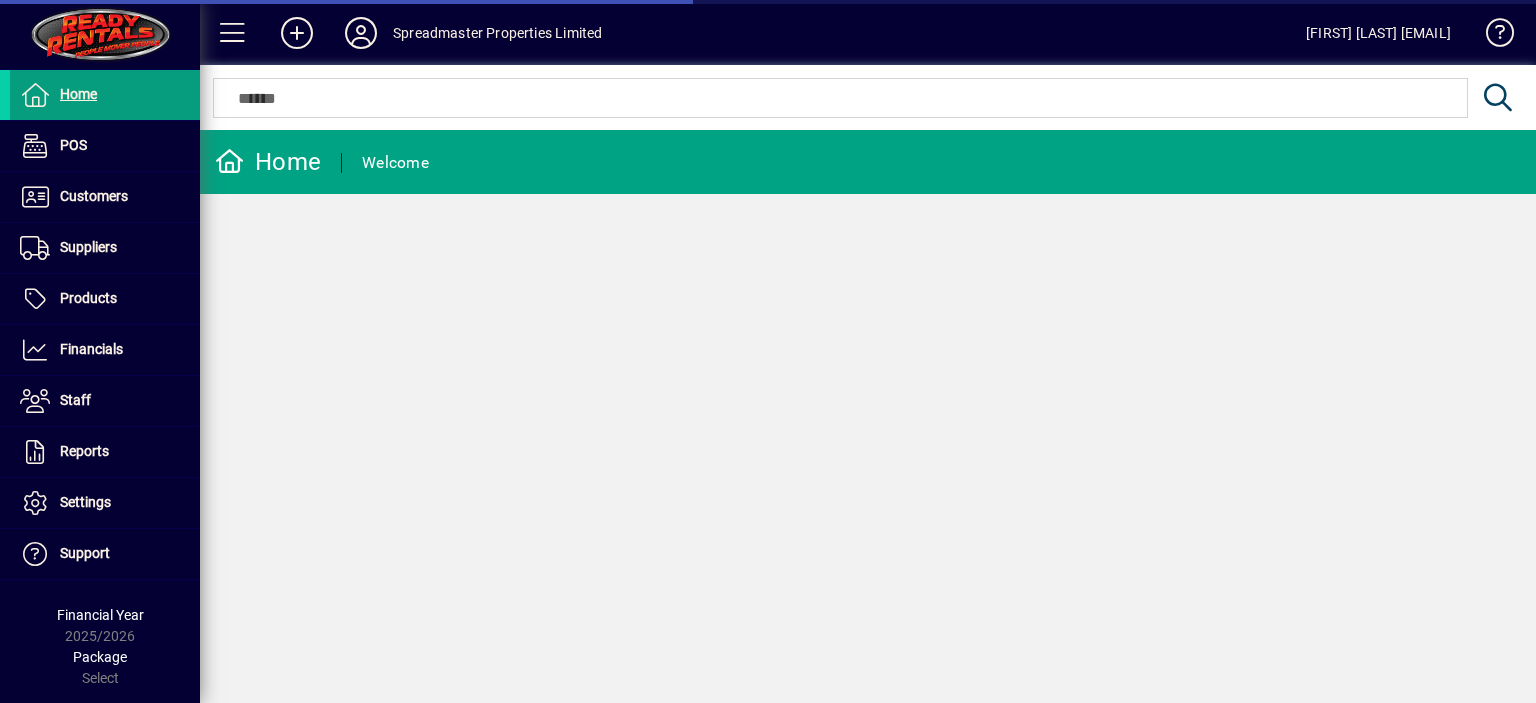 scroll, scrollTop: 0, scrollLeft: 0, axis: both 